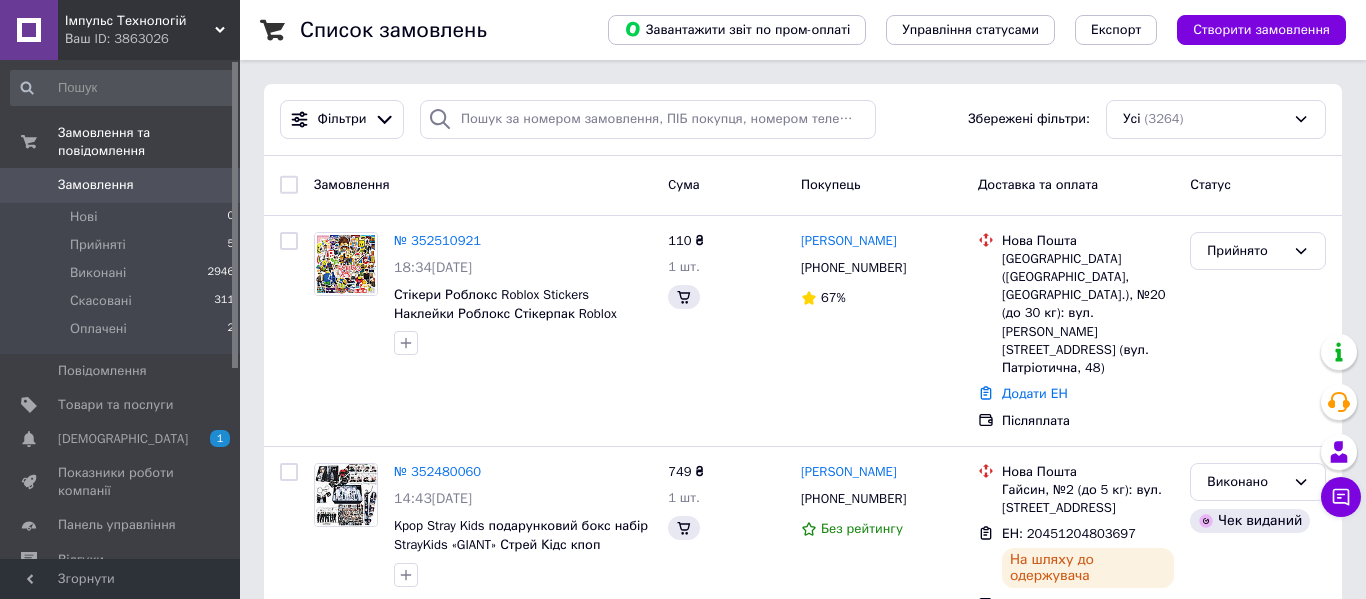 scroll, scrollTop: 10, scrollLeft: 0, axis: vertical 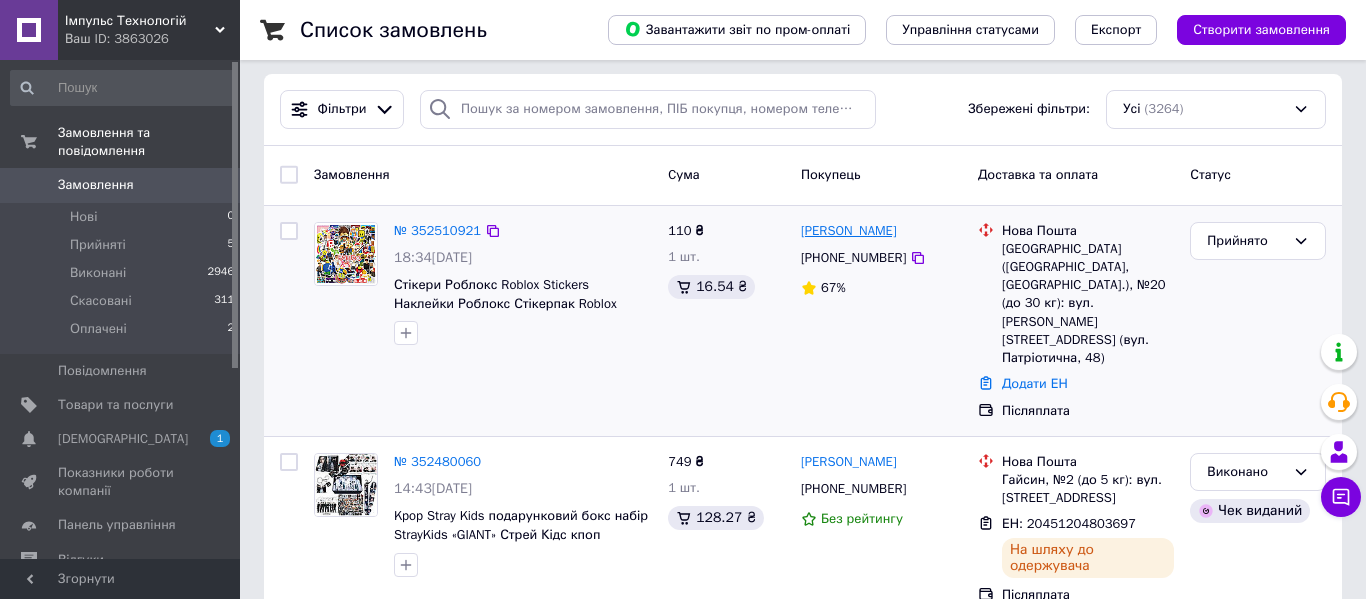 click on "[PERSON_NAME]" at bounding box center [849, 231] 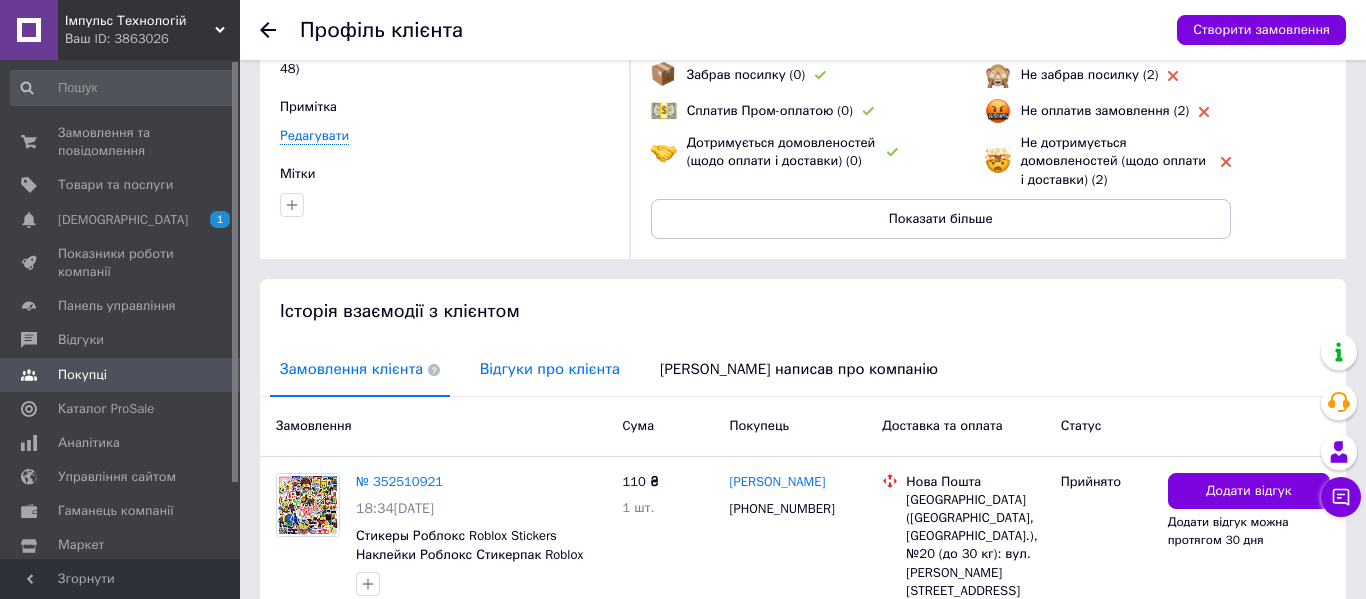 scroll, scrollTop: 186, scrollLeft: 0, axis: vertical 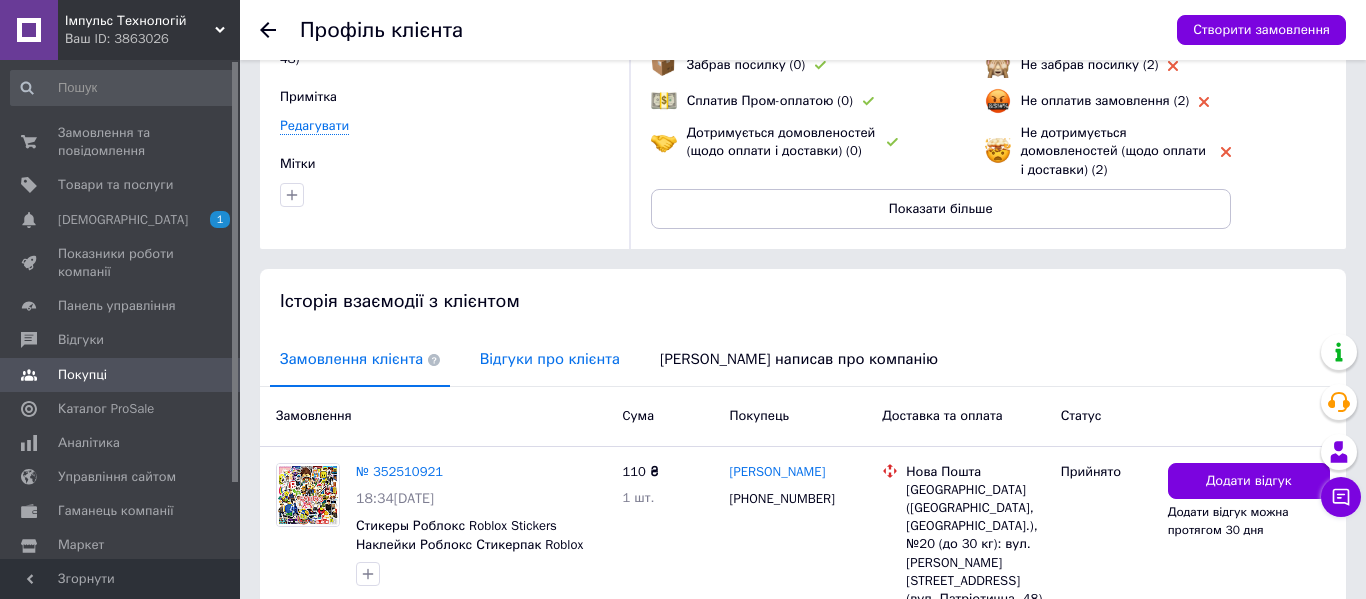 click on "Відгуки про клієнта" at bounding box center [550, 359] 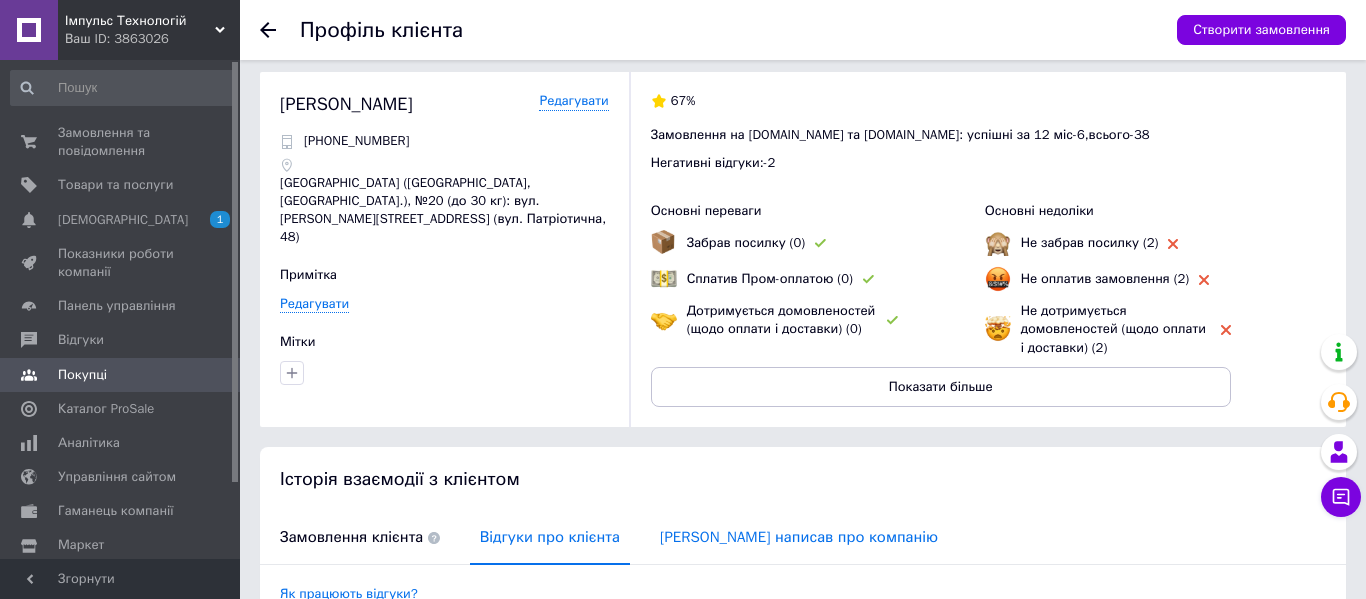 scroll, scrollTop: 0, scrollLeft: 0, axis: both 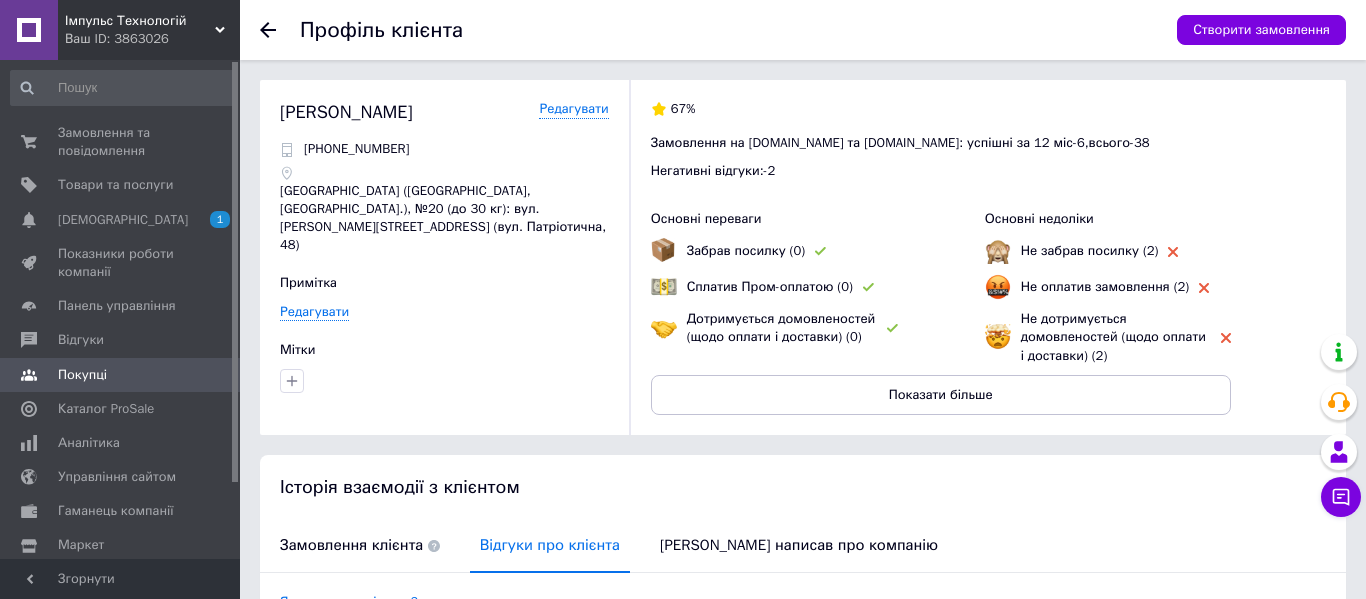 click 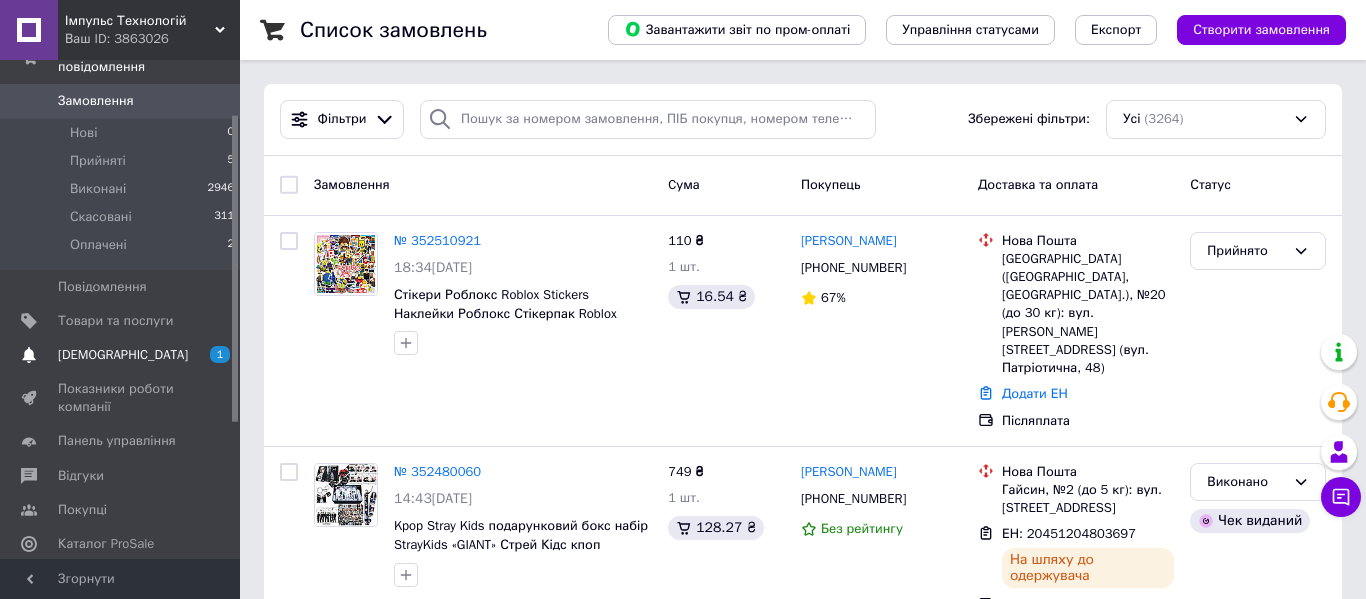 scroll, scrollTop: 88, scrollLeft: 0, axis: vertical 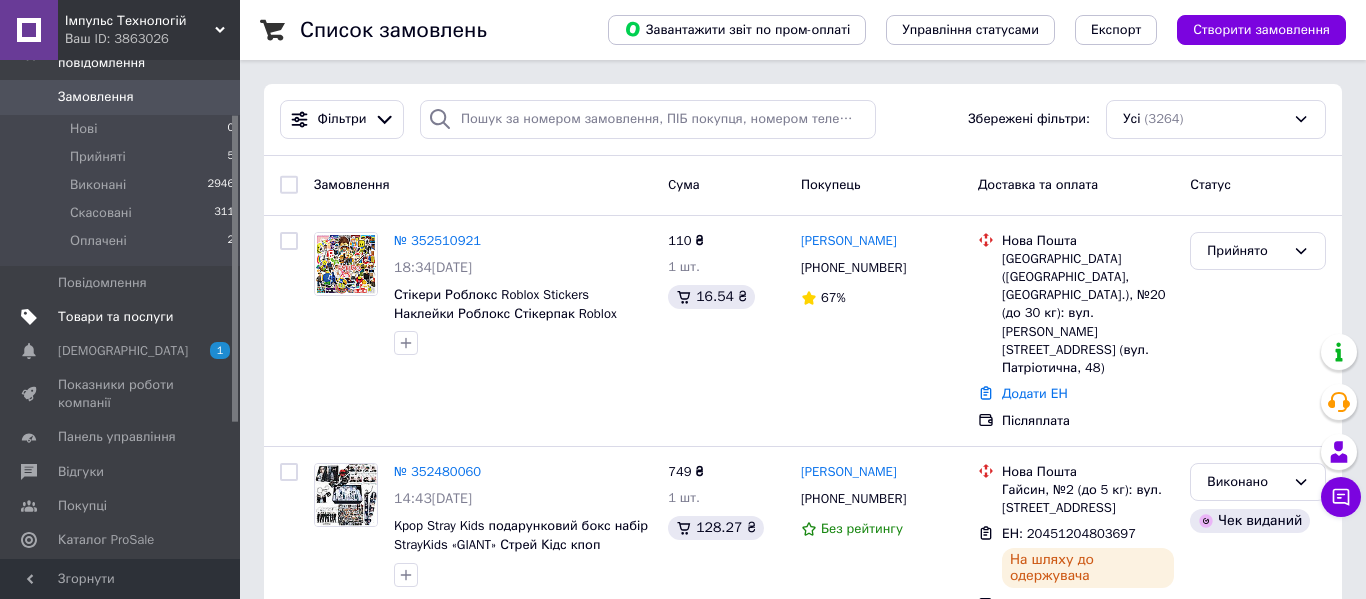 click on "Товари та послуги" at bounding box center [115, 317] 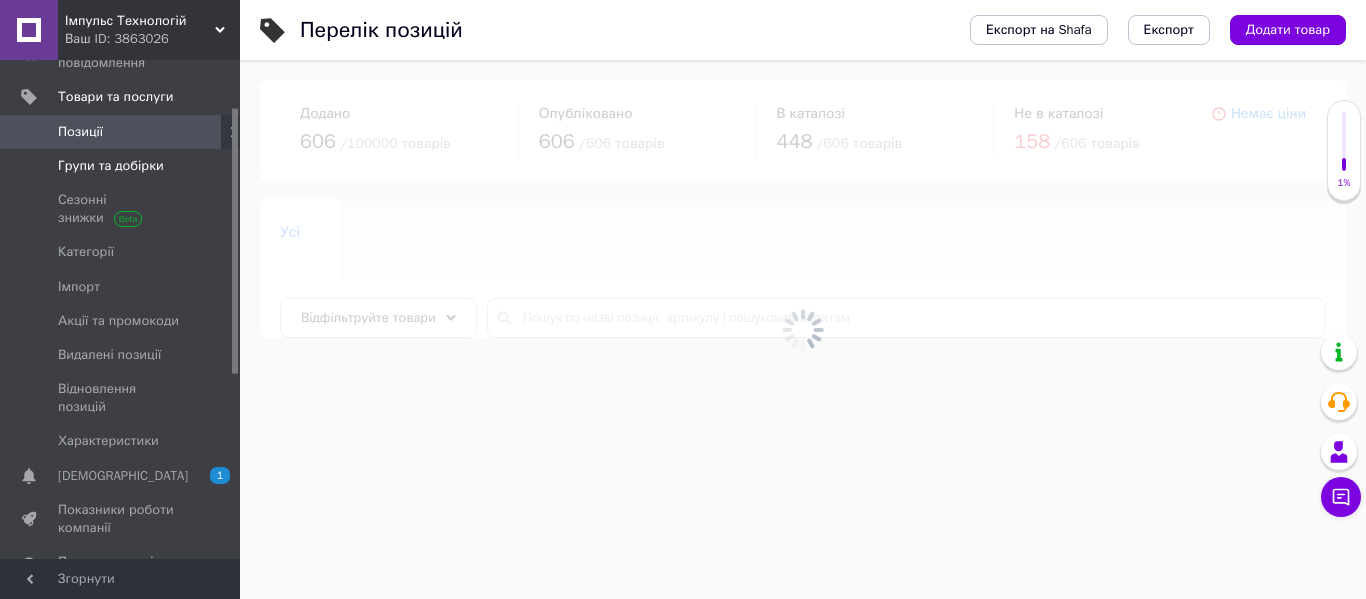 click on "Групи та добірки" at bounding box center (111, 166) 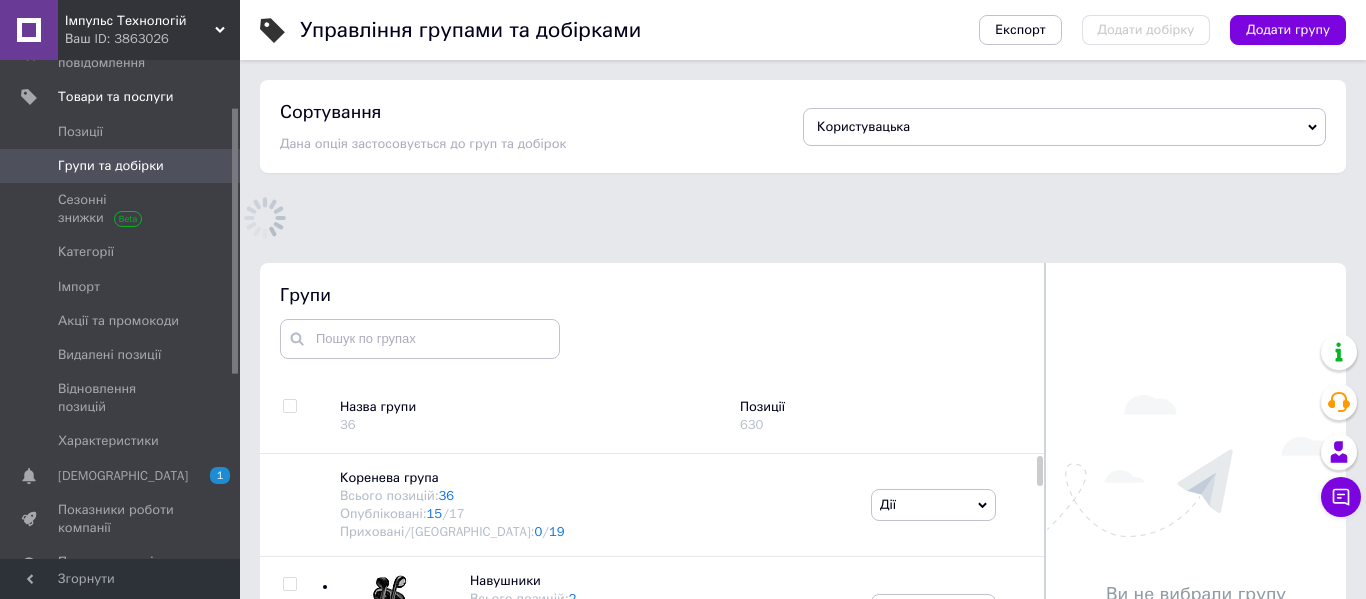 scroll, scrollTop: 113, scrollLeft: 0, axis: vertical 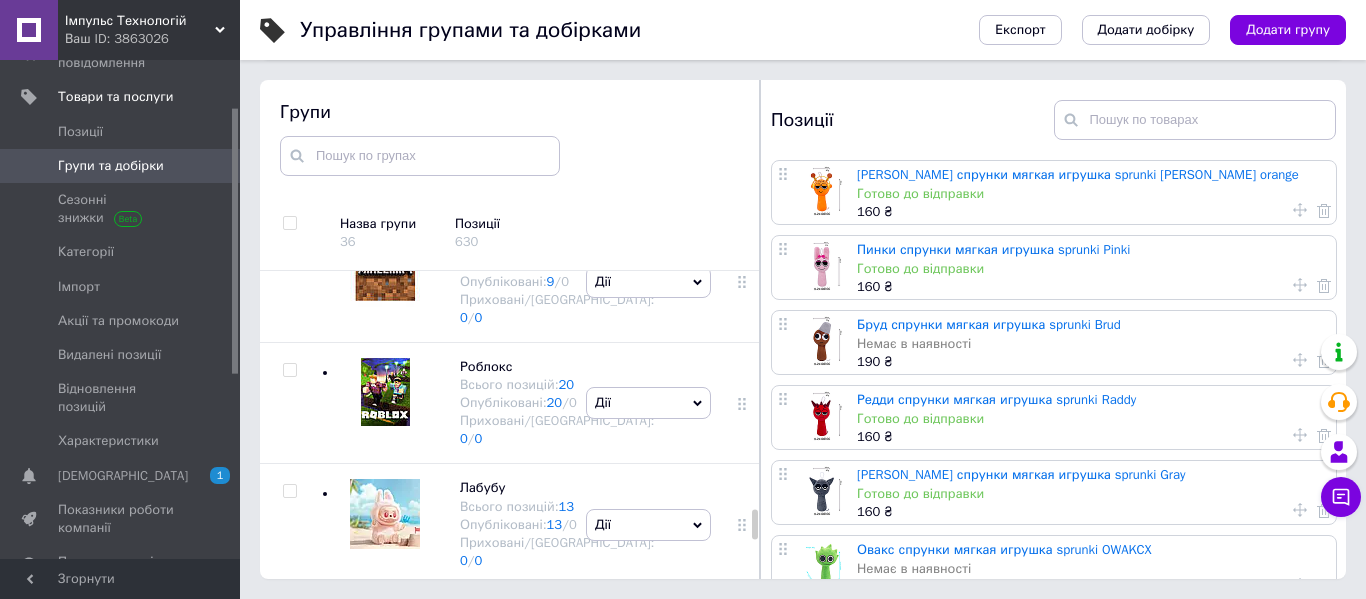 click on "[PERSON_NAME] групу Редагувати групу Додати підгрупу Додати товар Видалити групу" at bounding box center [648, -101] 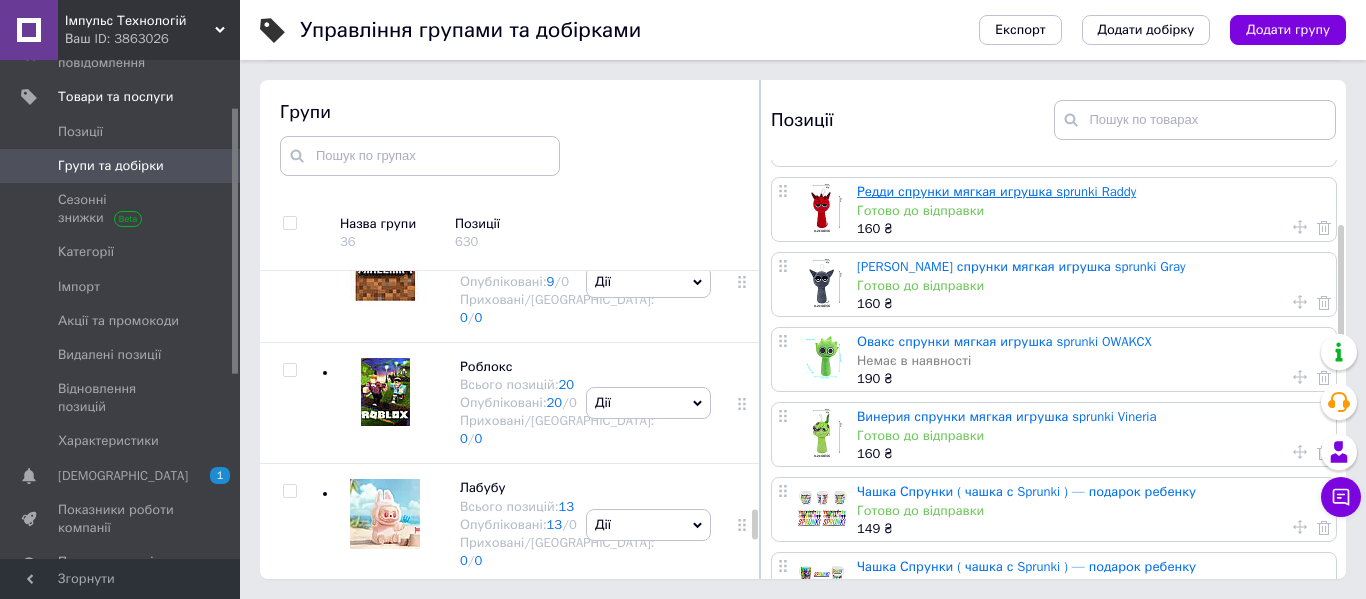 scroll, scrollTop: 0, scrollLeft: 0, axis: both 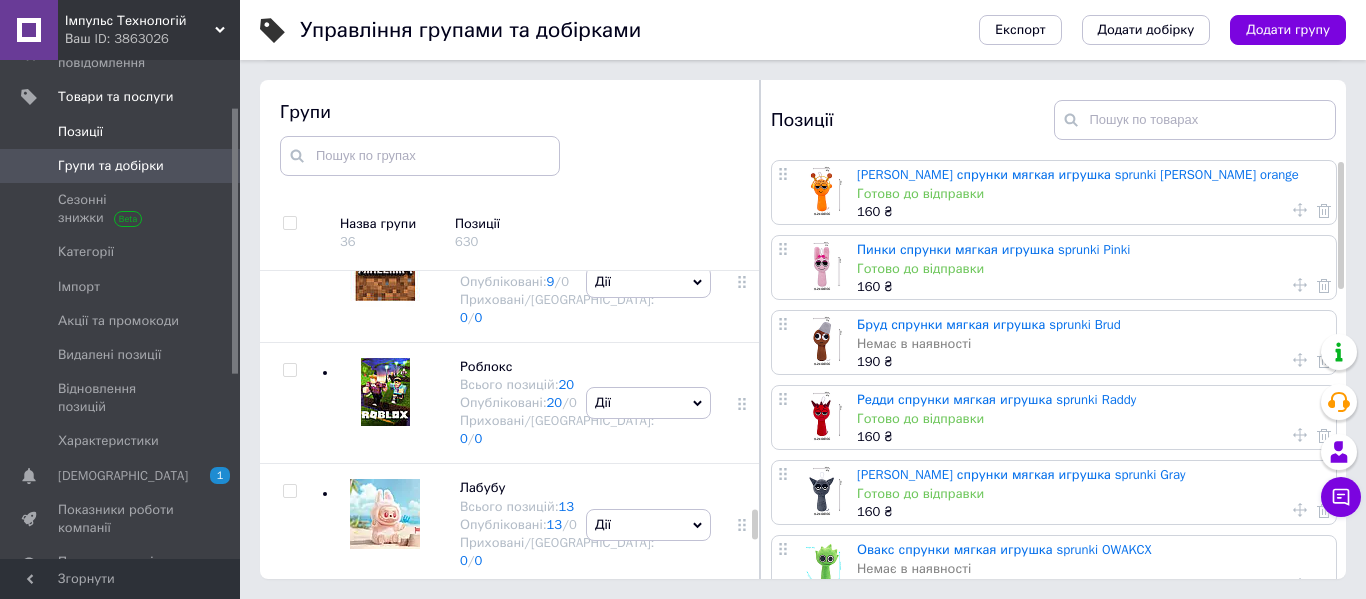 click on "Позиції" at bounding box center (121, 132) 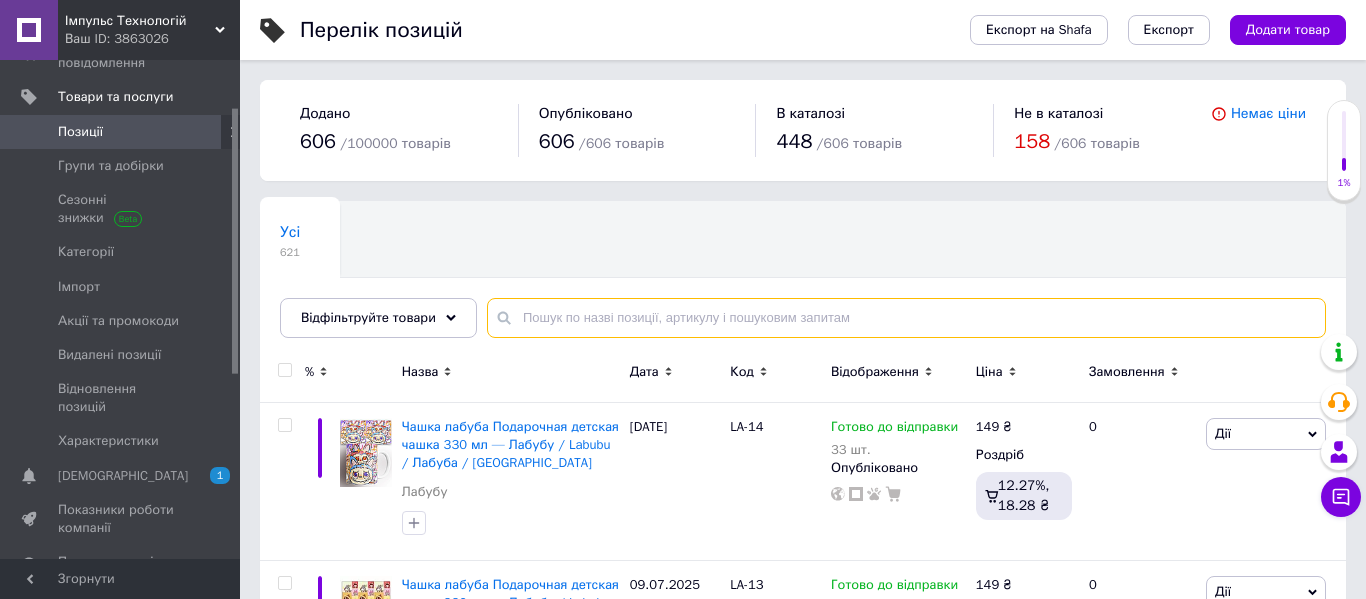 click at bounding box center [906, 318] 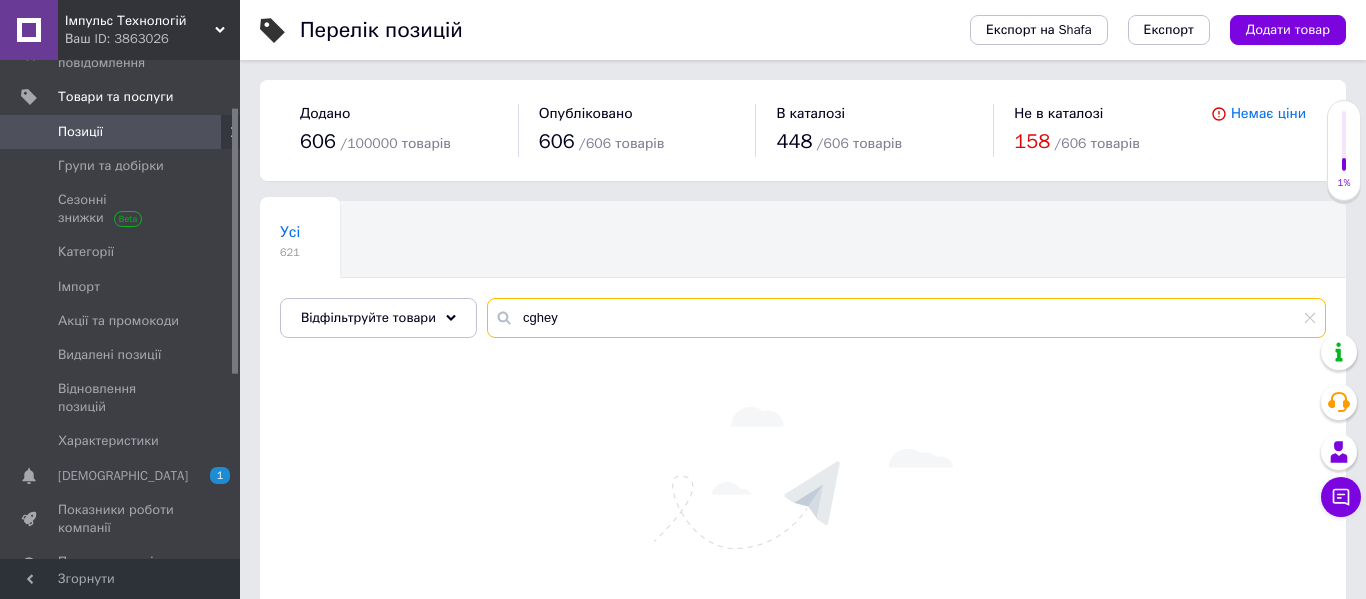 click on "cghey" at bounding box center [906, 318] 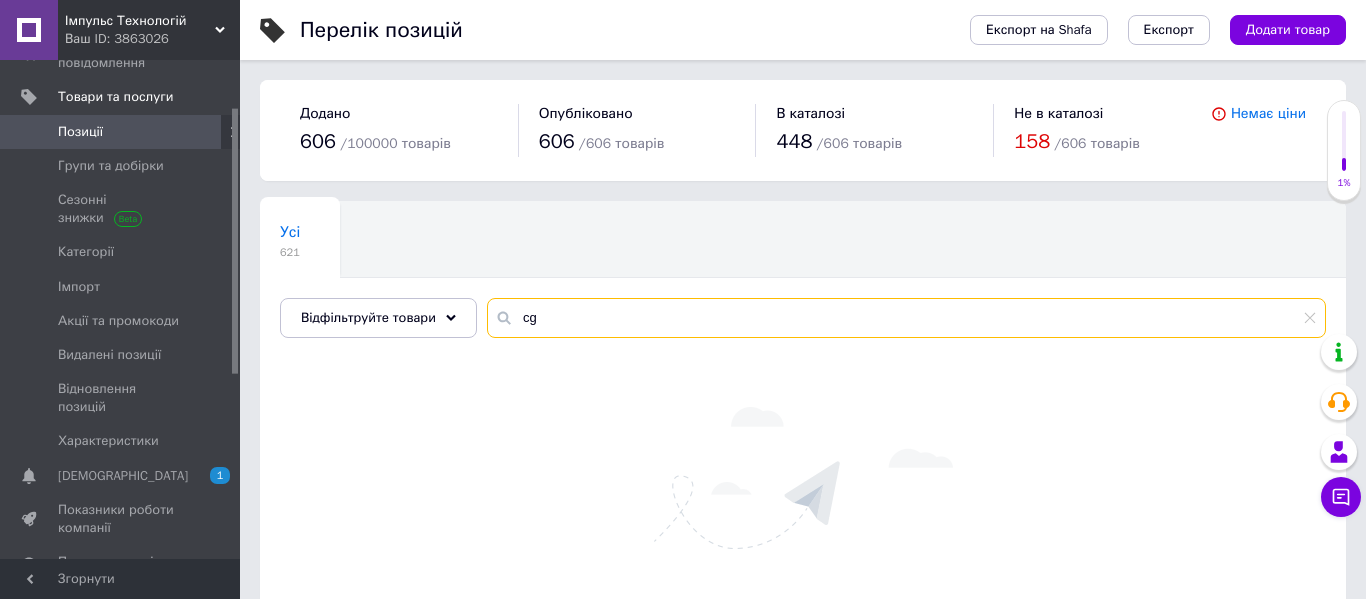 type on "c" 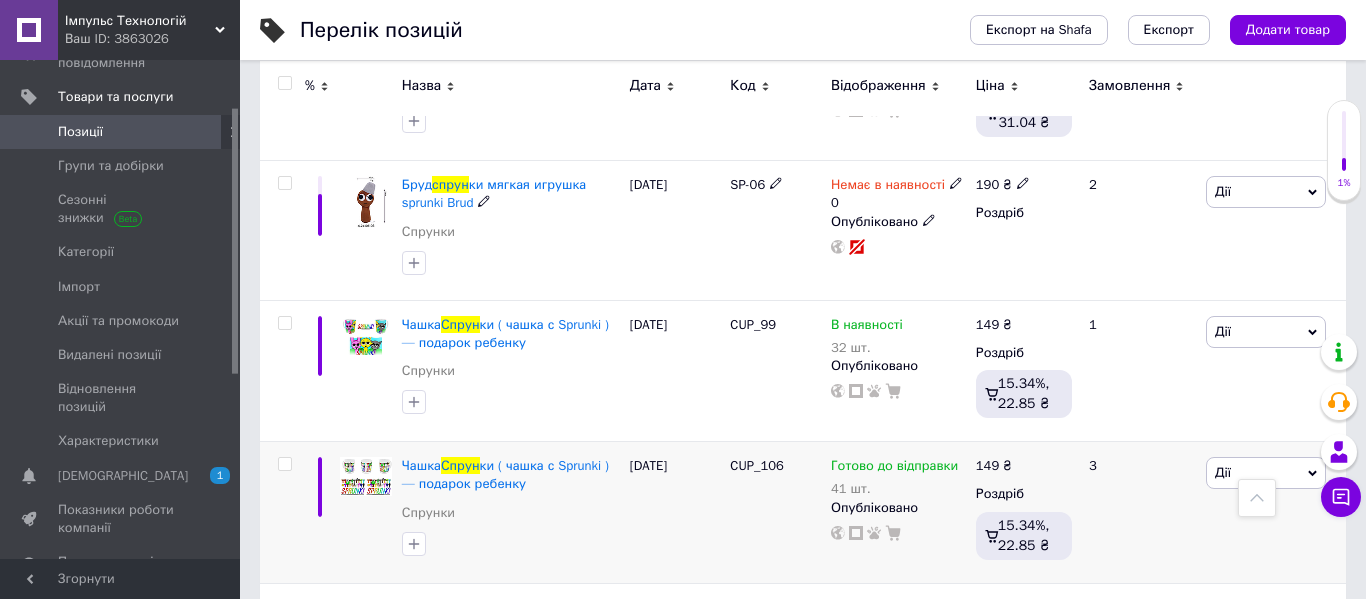 scroll, scrollTop: 2313, scrollLeft: 0, axis: vertical 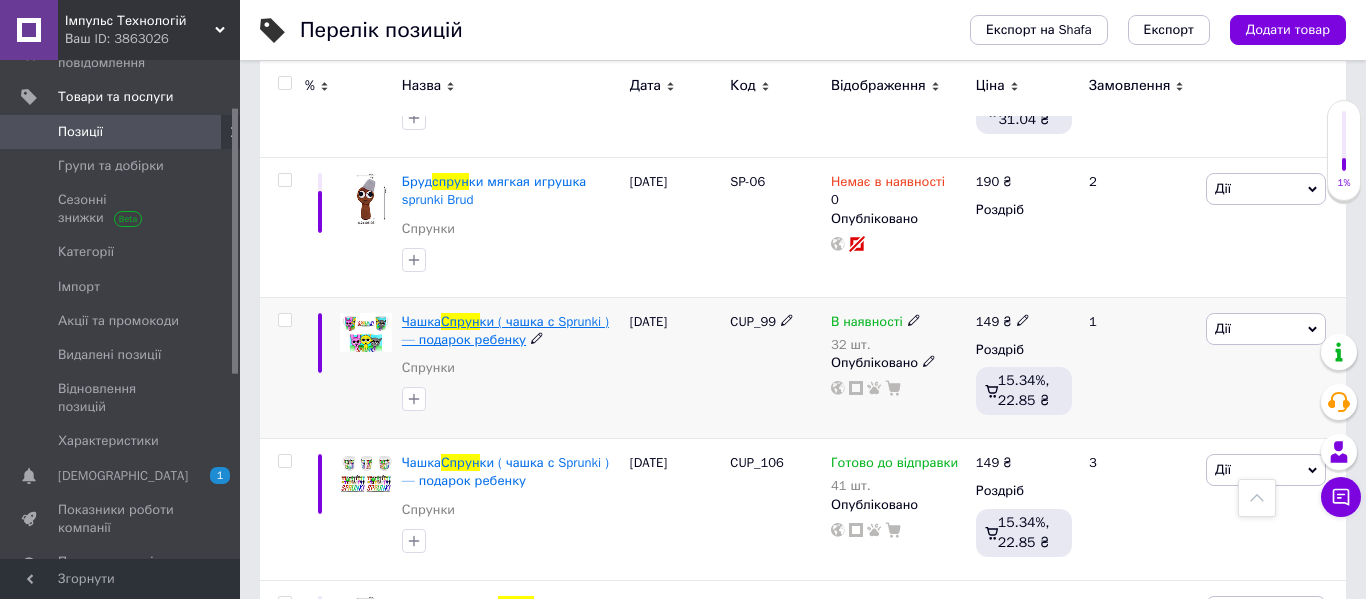 type on "спрун" 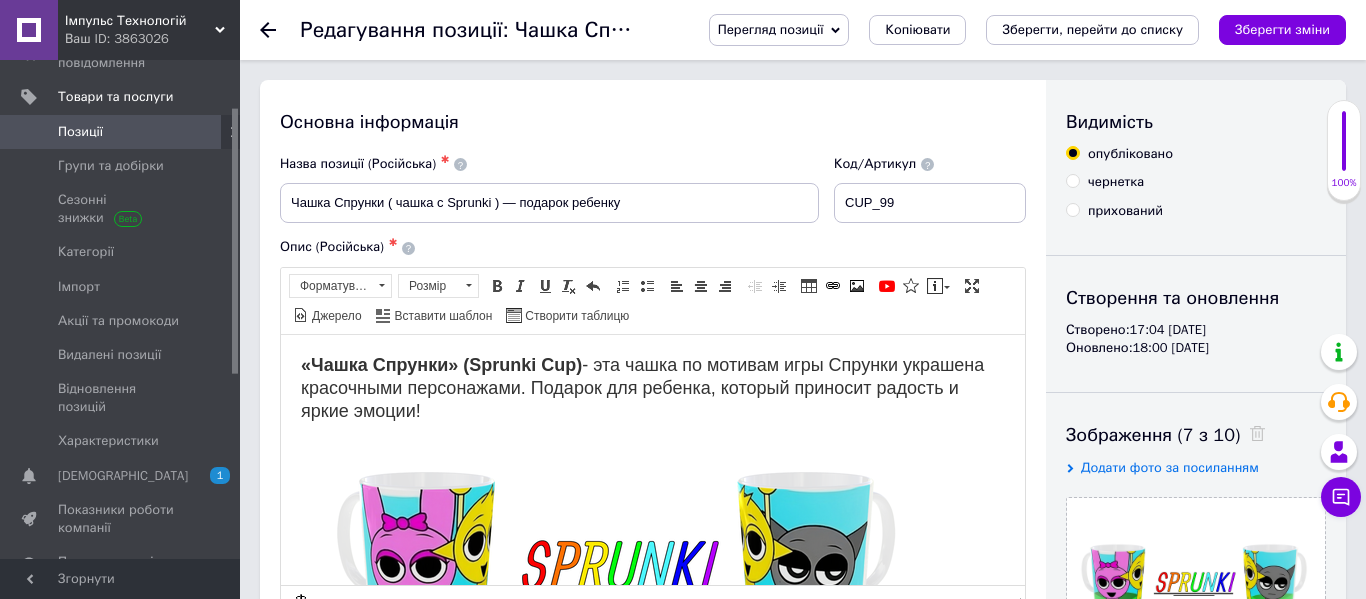 scroll, scrollTop: 0, scrollLeft: 0, axis: both 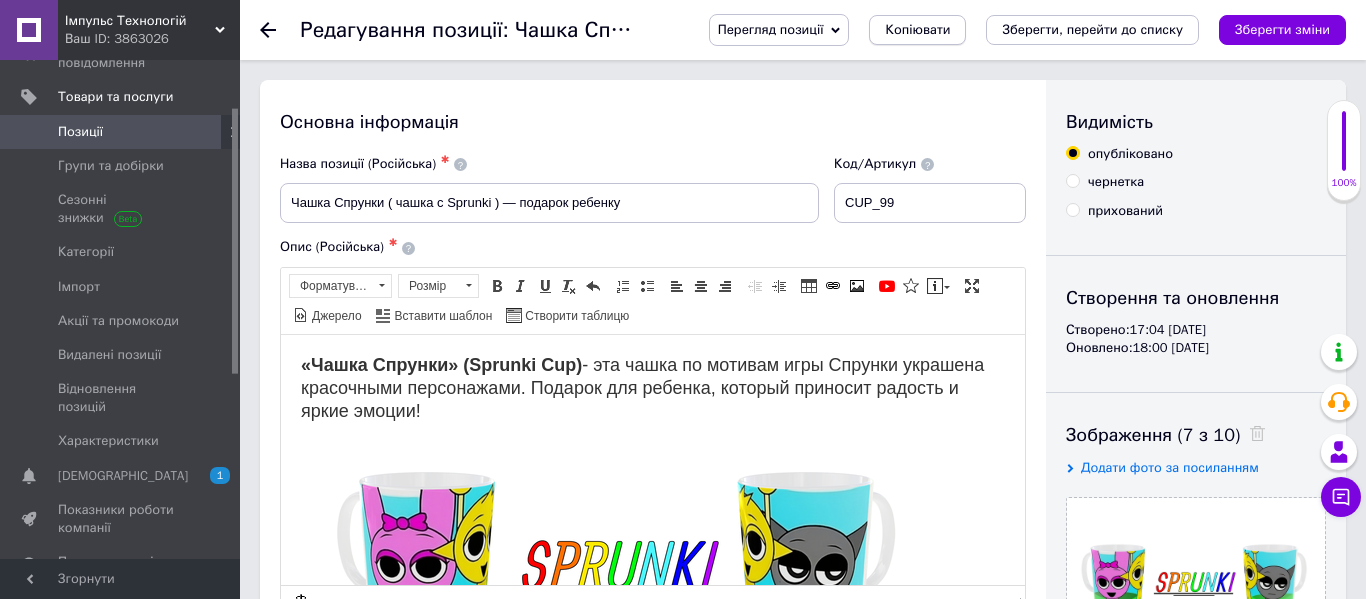 click on "Копіювати" at bounding box center [917, 30] 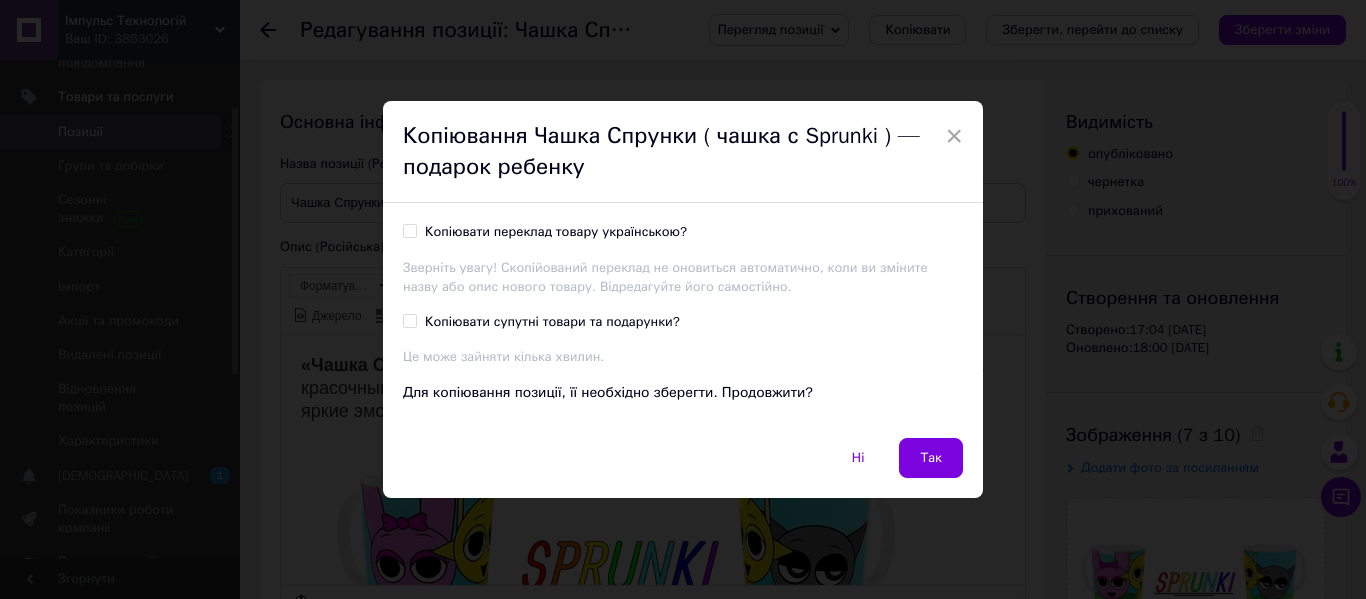 click on "Копіювати переклад товару українською?" at bounding box center [409, 230] 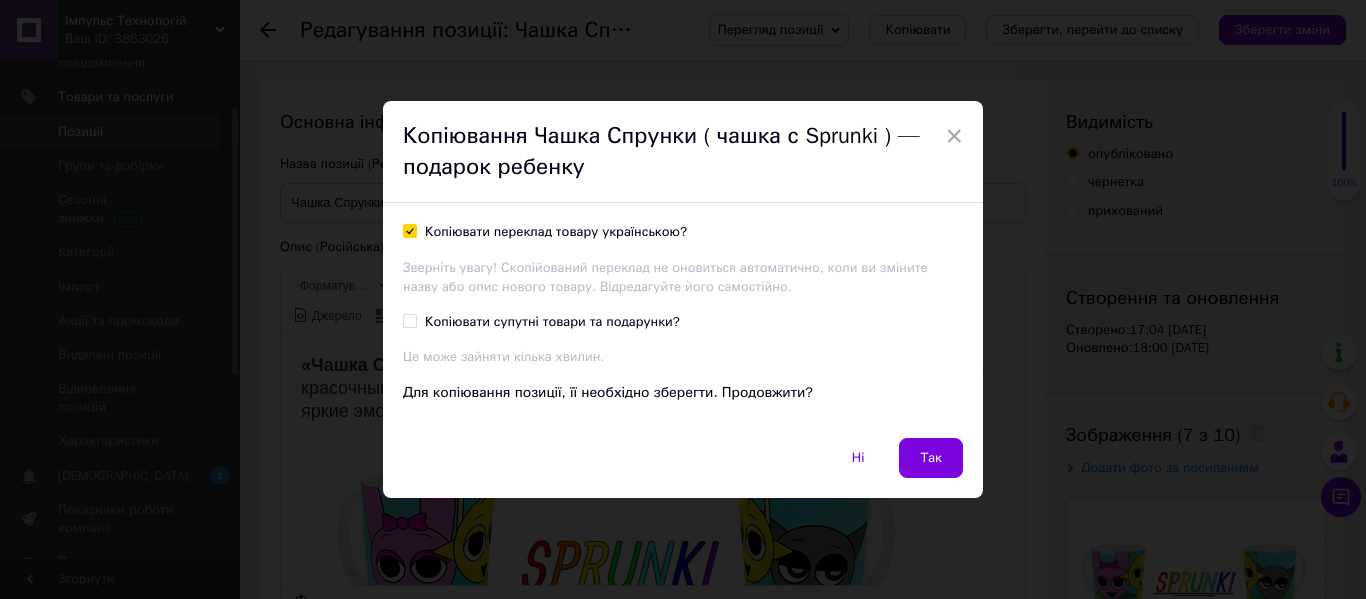 checkbox on "true" 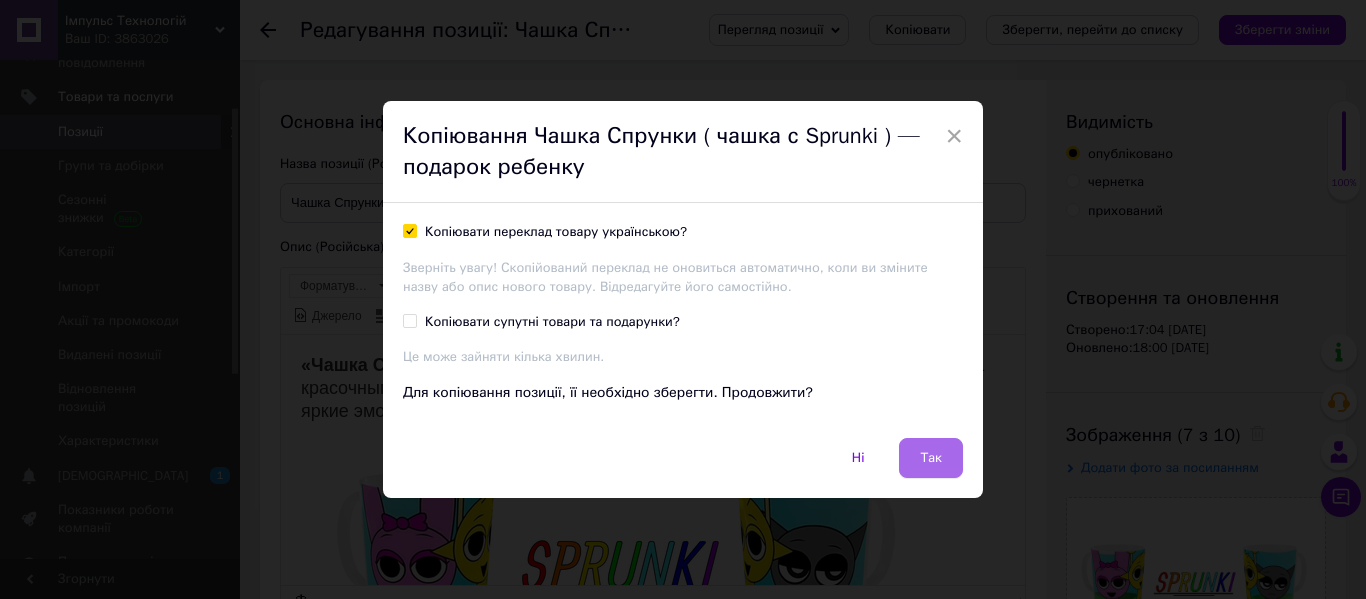 click on "Так" at bounding box center [931, 458] 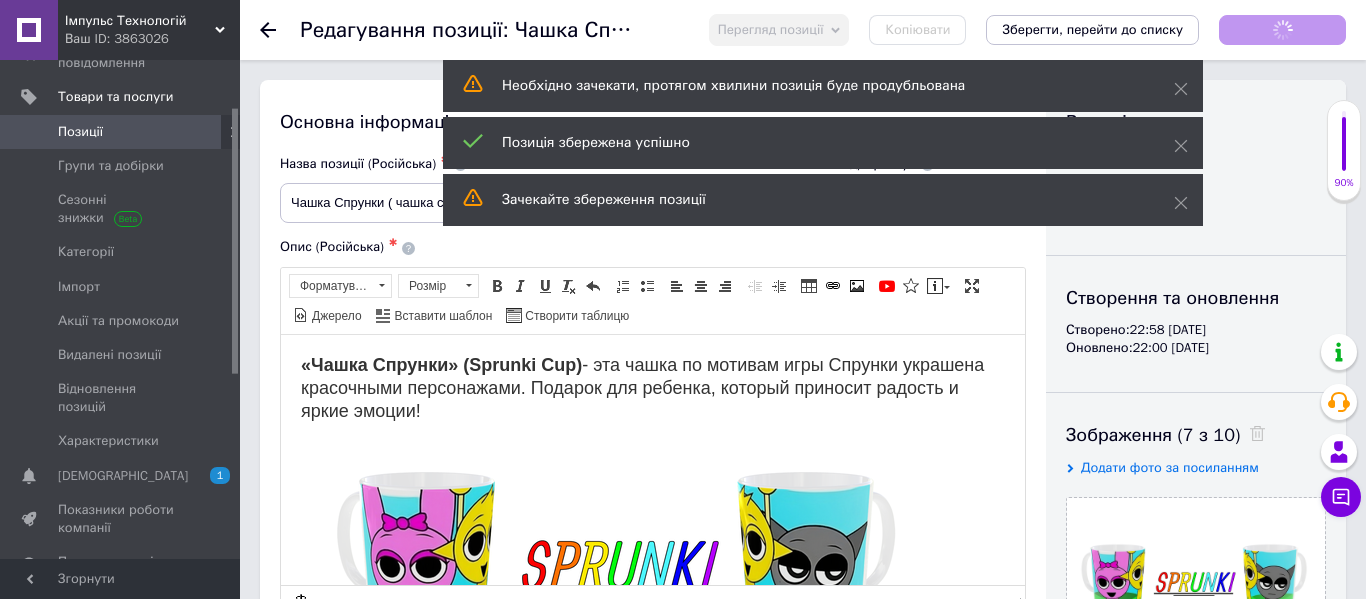 scroll, scrollTop: 0, scrollLeft: 0, axis: both 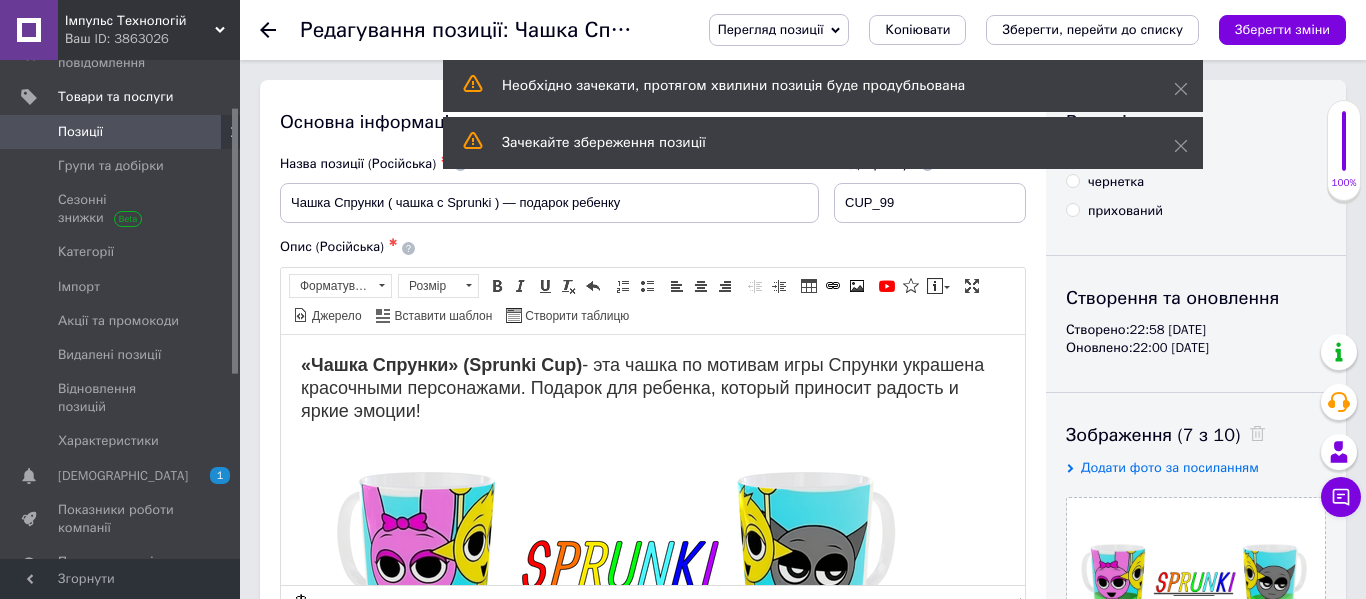 click on "Позиції" at bounding box center [121, 132] 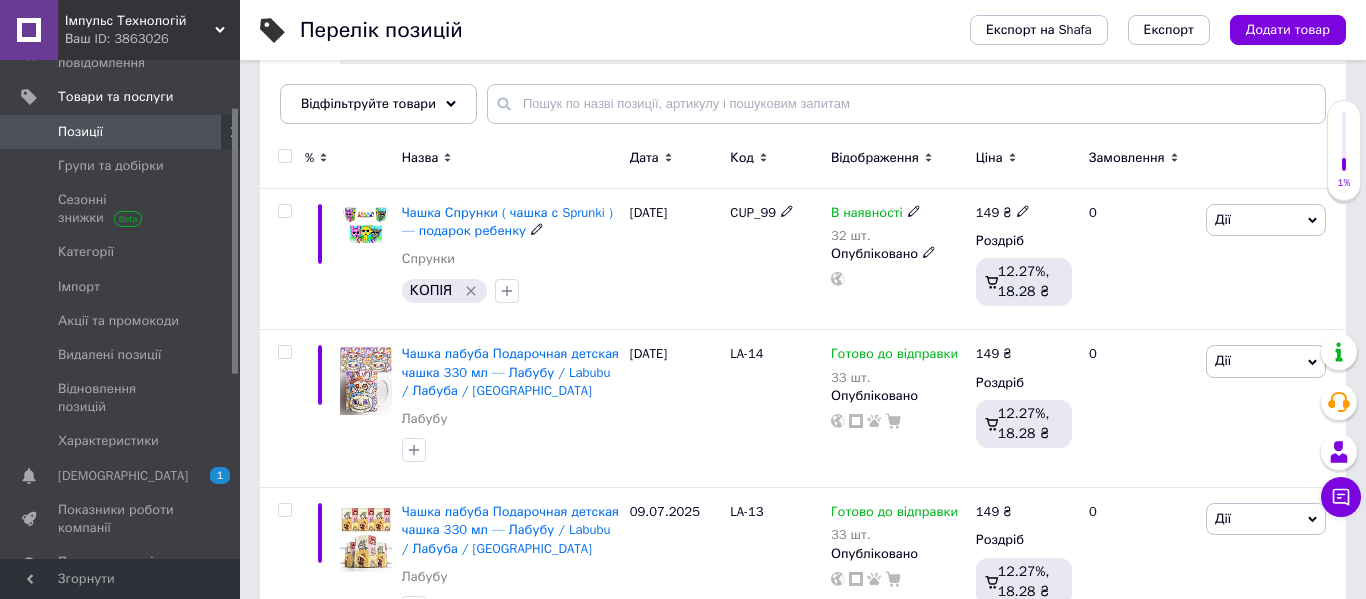 scroll, scrollTop: 218, scrollLeft: 0, axis: vertical 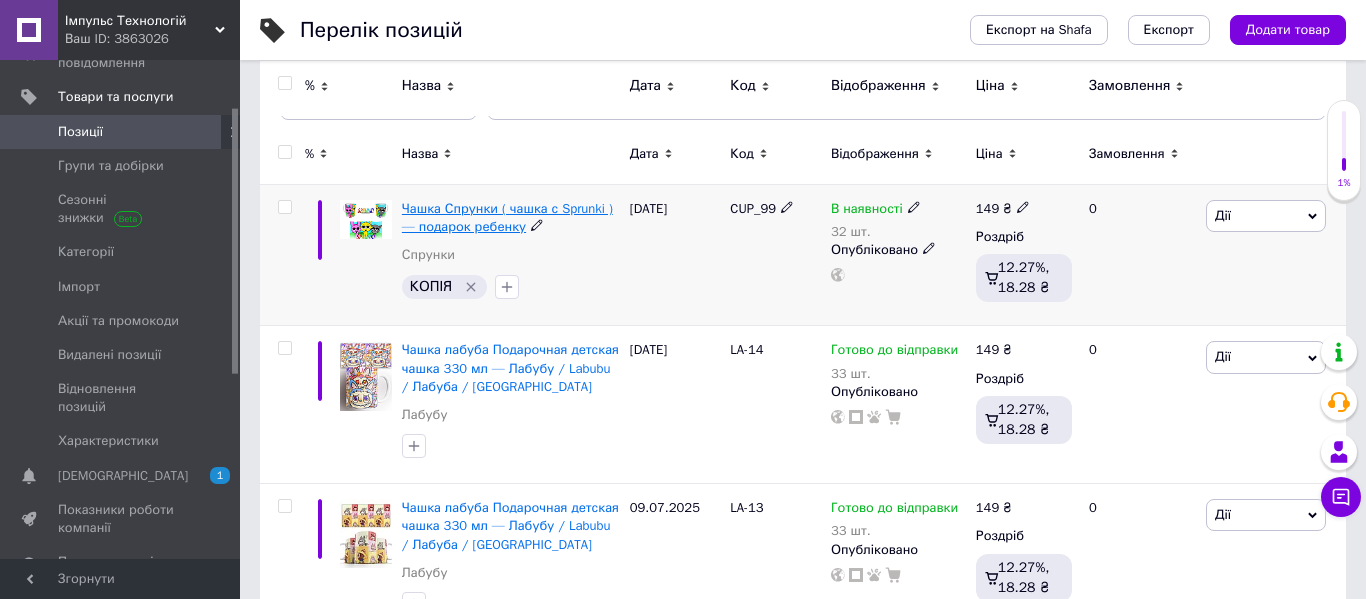 click on "Чашка Спрунки ( чашка с Sprunki ) — подарок ребенку" at bounding box center [507, 217] 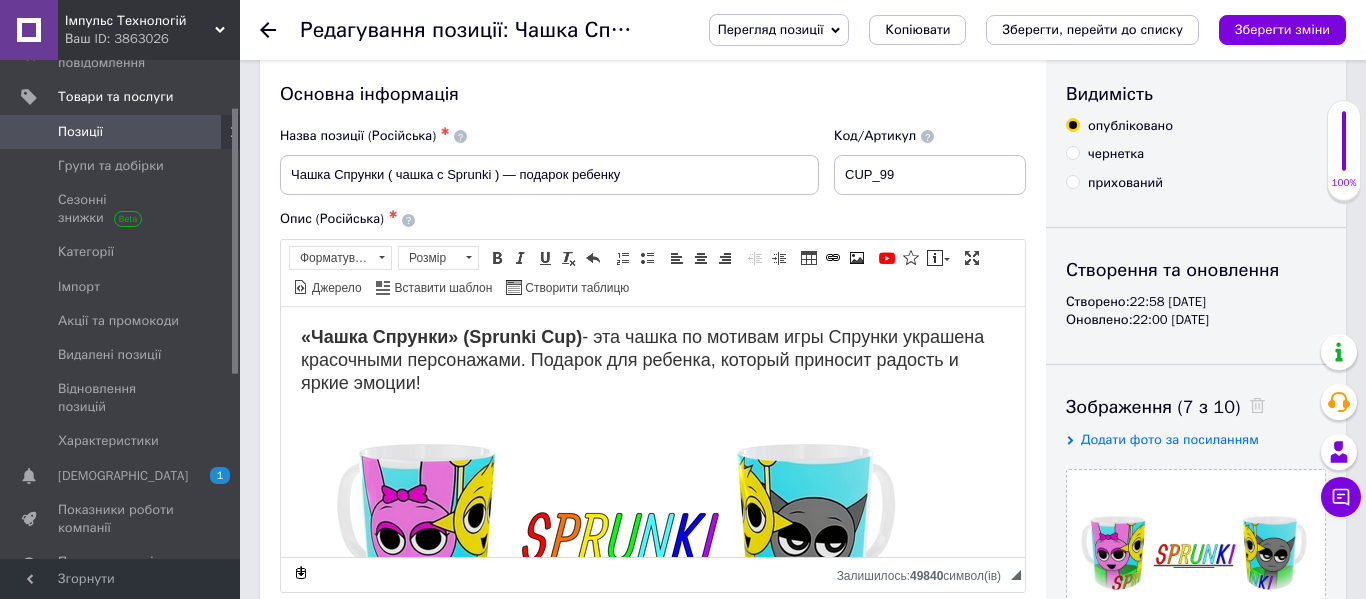 scroll, scrollTop: 31, scrollLeft: 0, axis: vertical 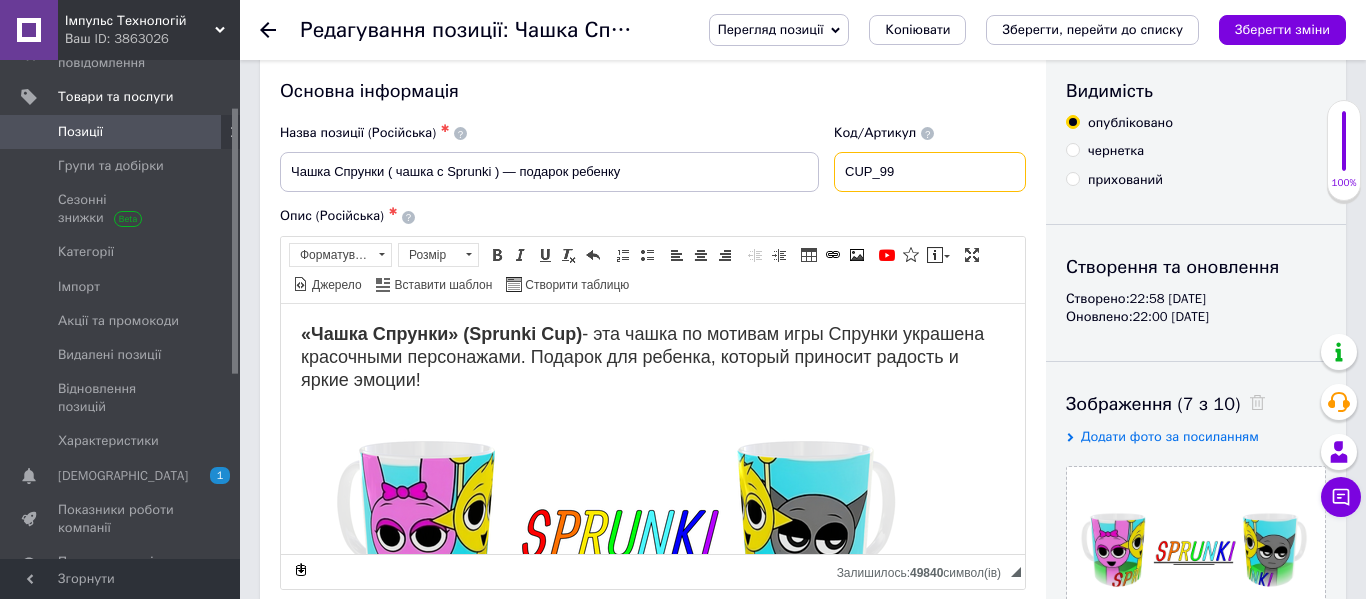 click on "CUP_99" at bounding box center (930, 172) 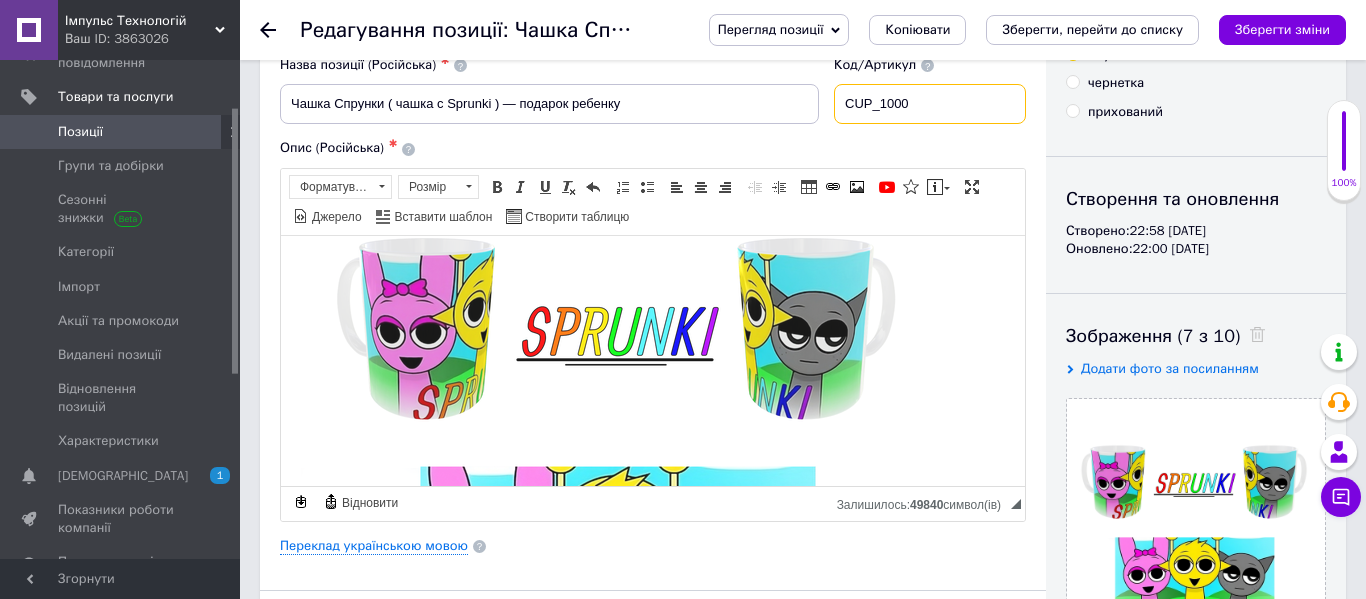 scroll, scrollTop: 116, scrollLeft: 0, axis: vertical 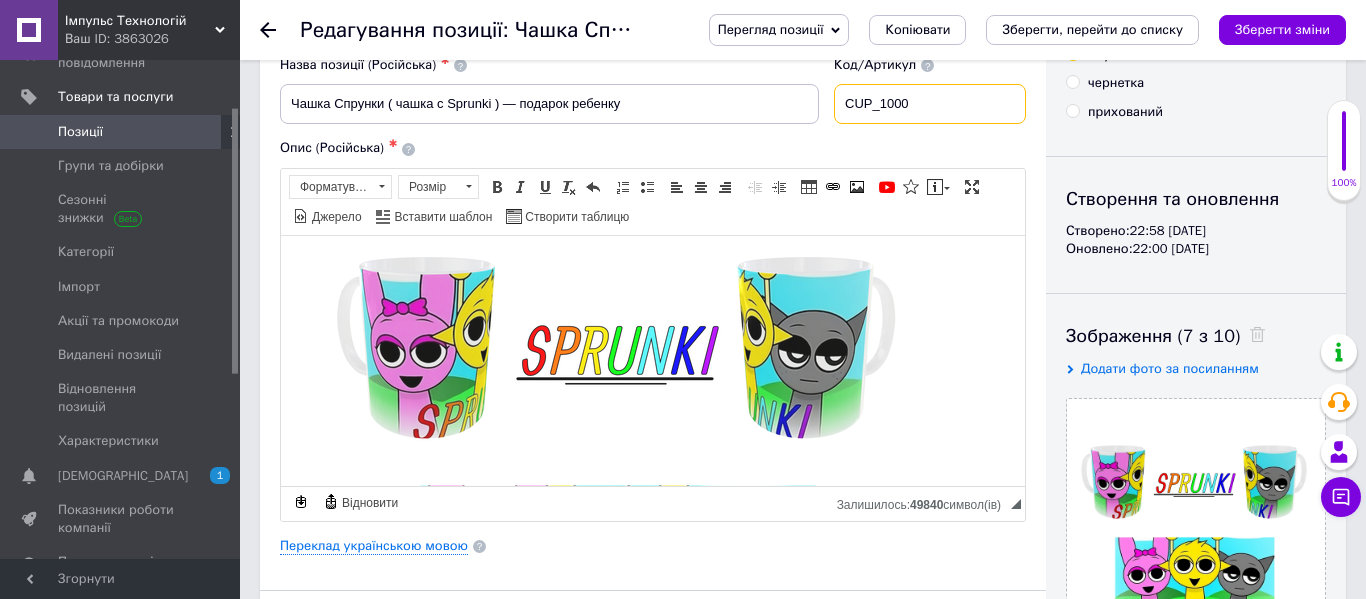 type on "CUP_1000" 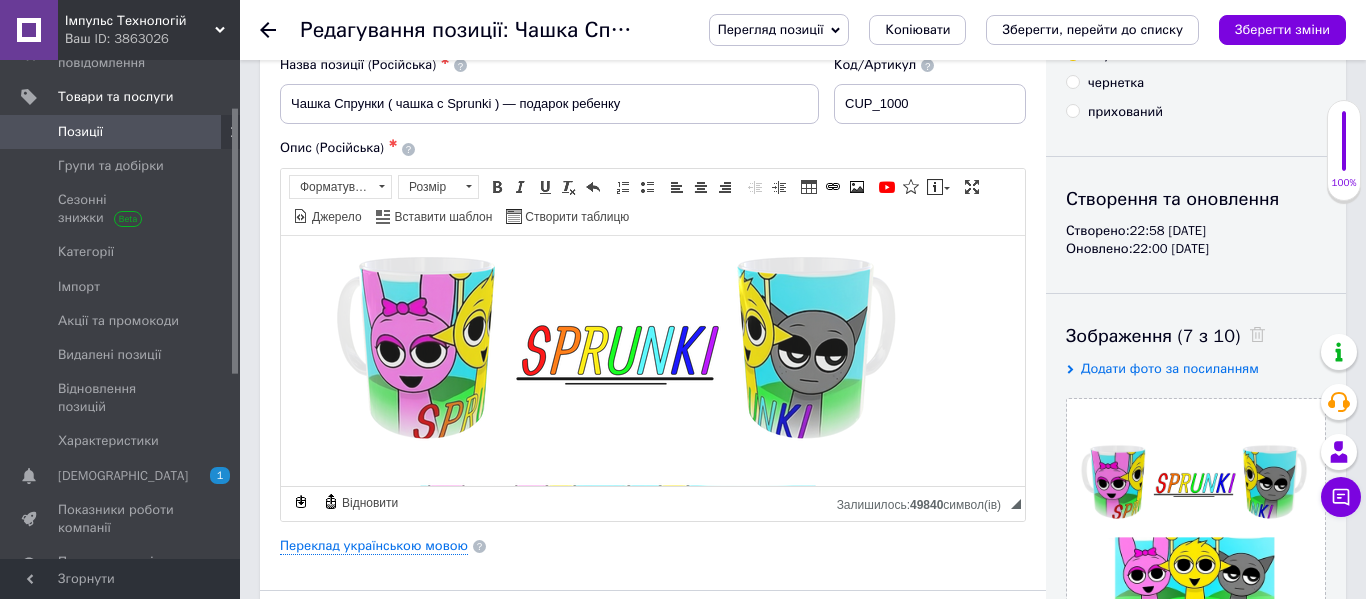 click at bounding box center (621, 460) 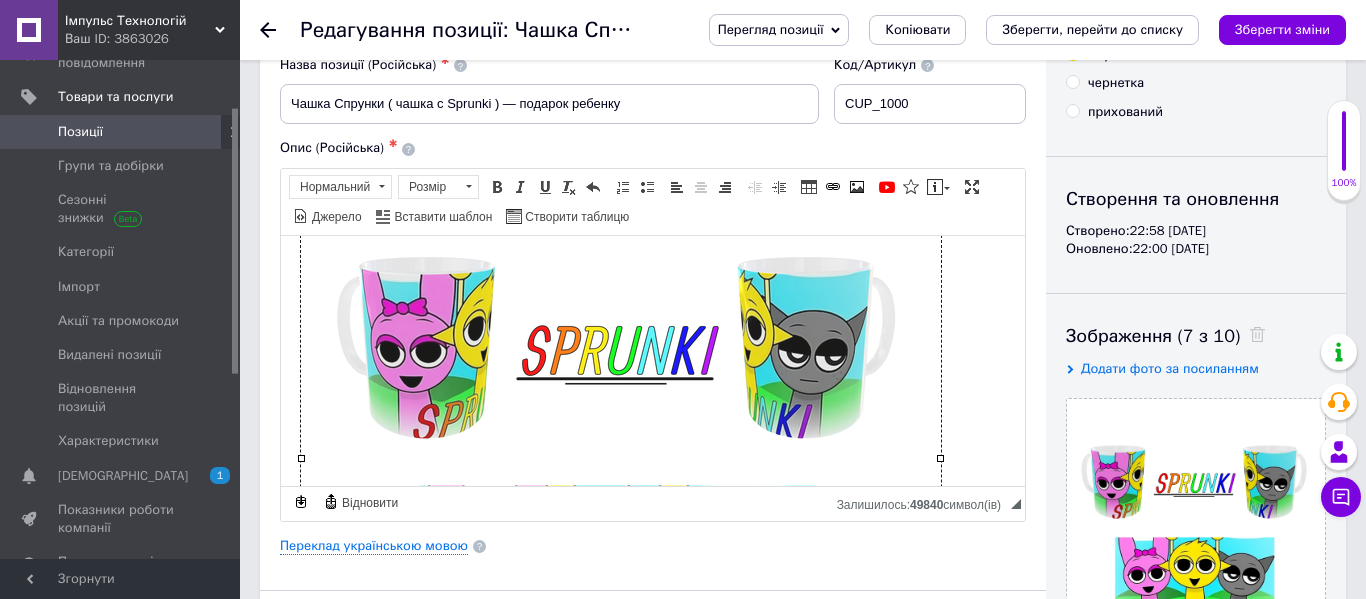 type 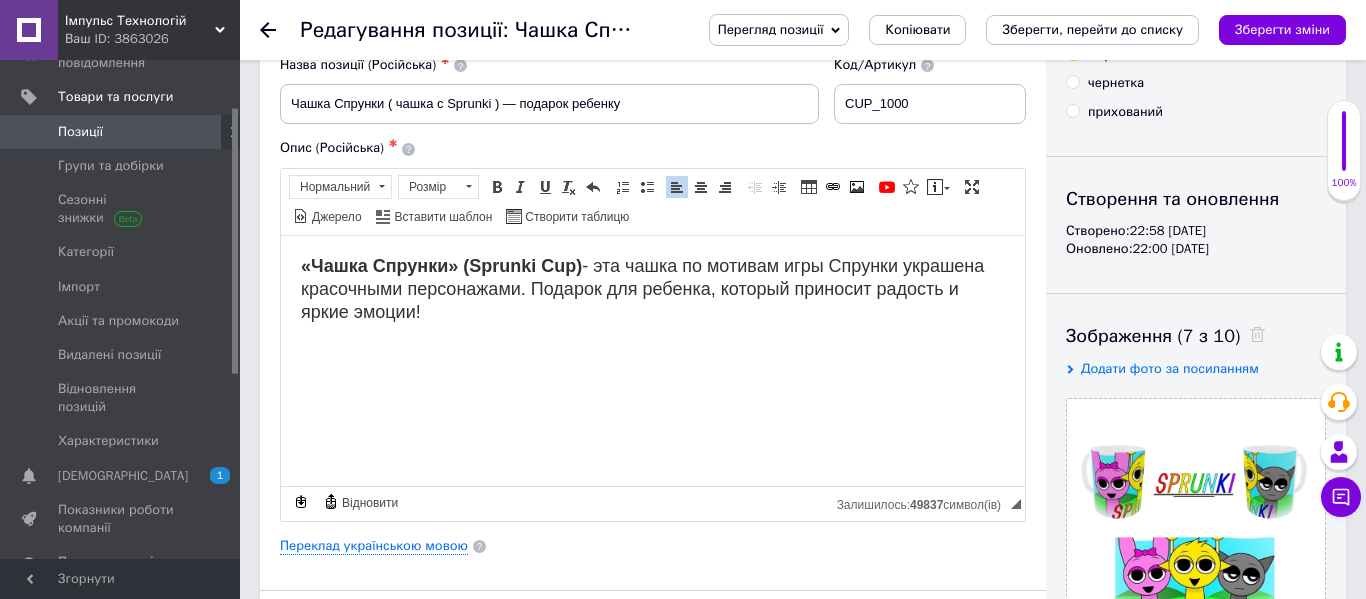 scroll, scrollTop: 285, scrollLeft: 0, axis: vertical 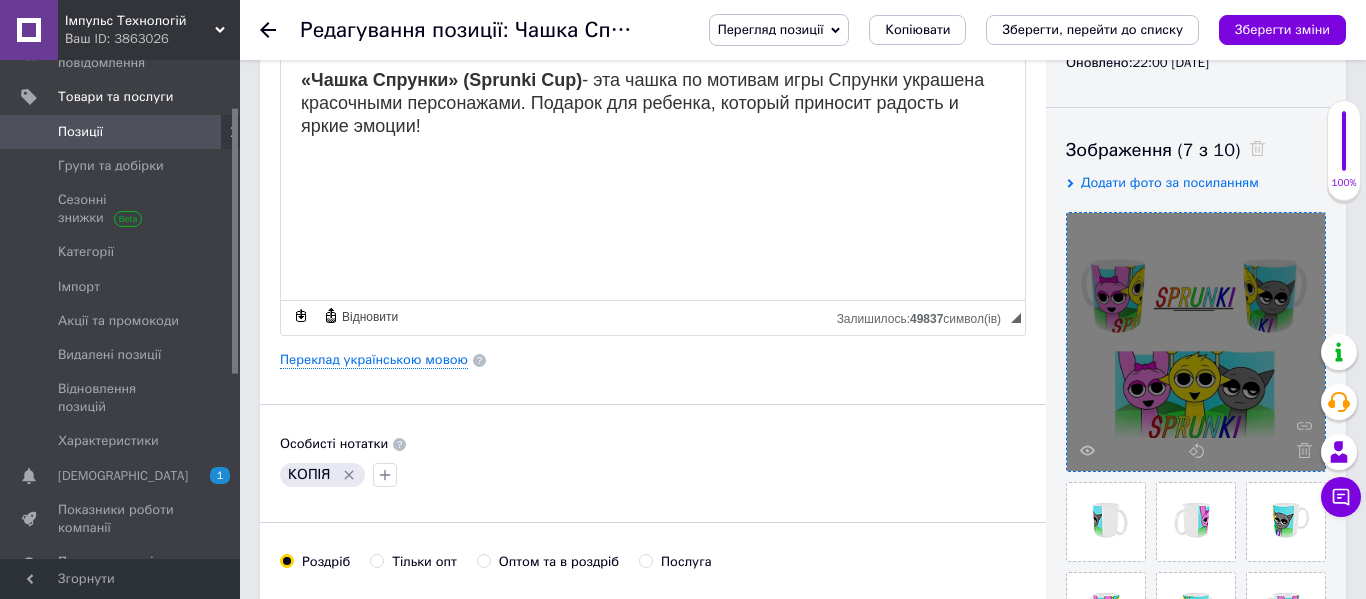 click at bounding box center (1196, 342) 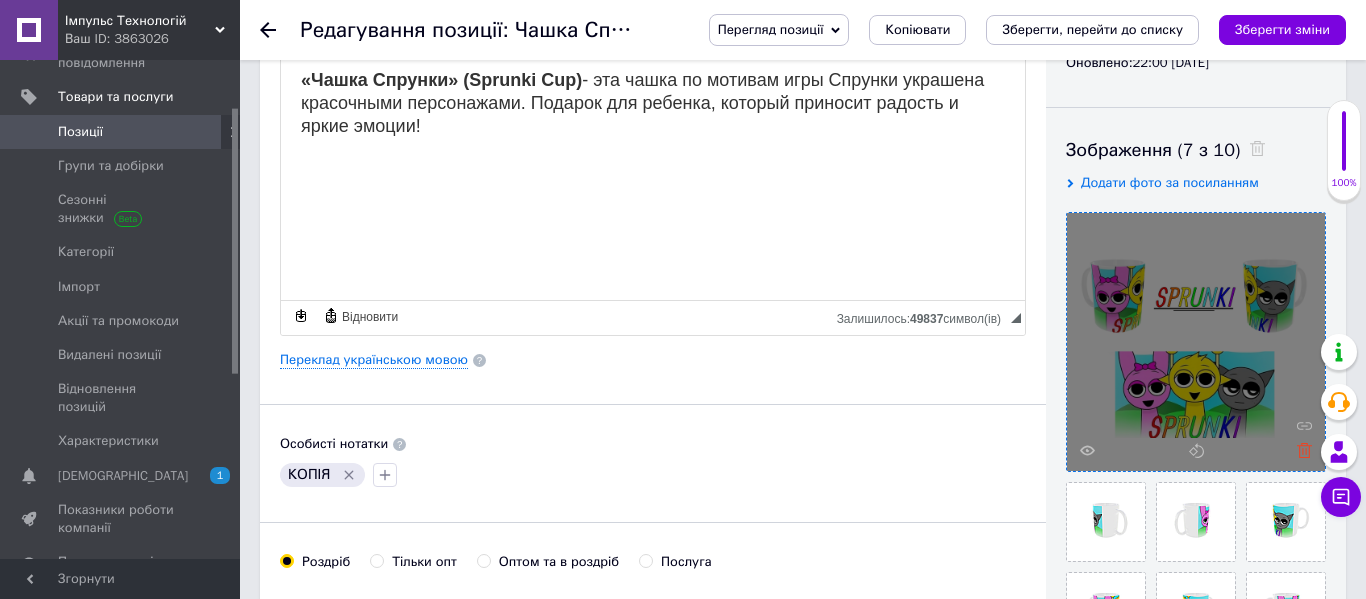 click 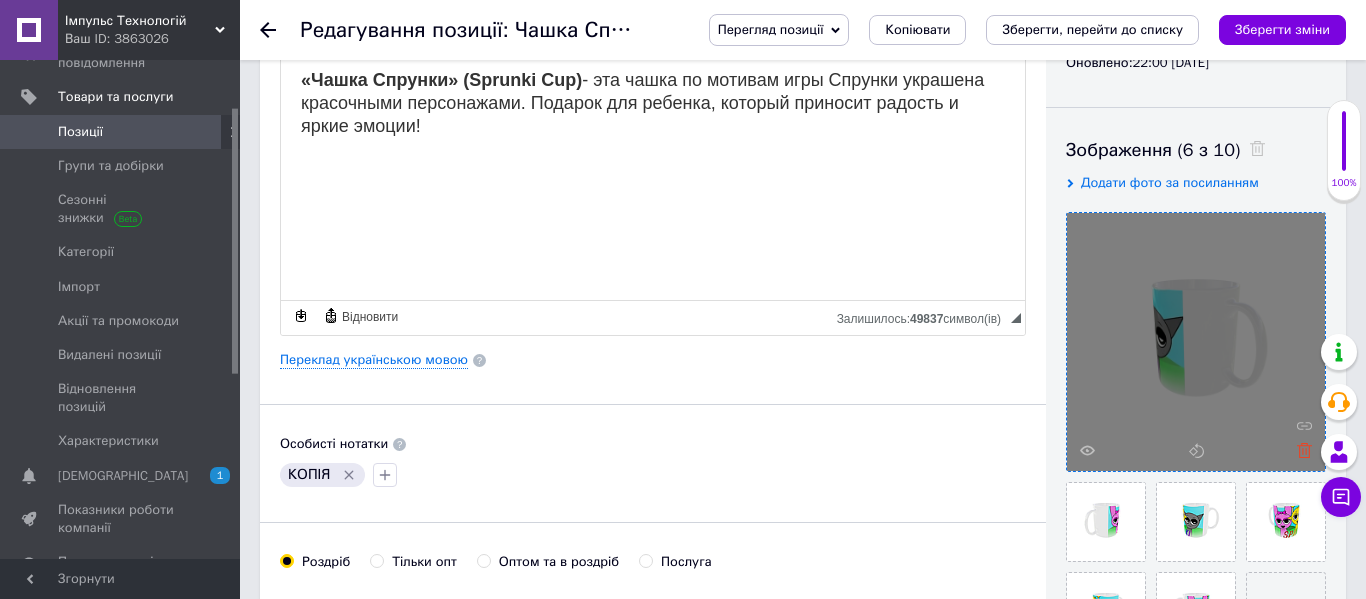 click 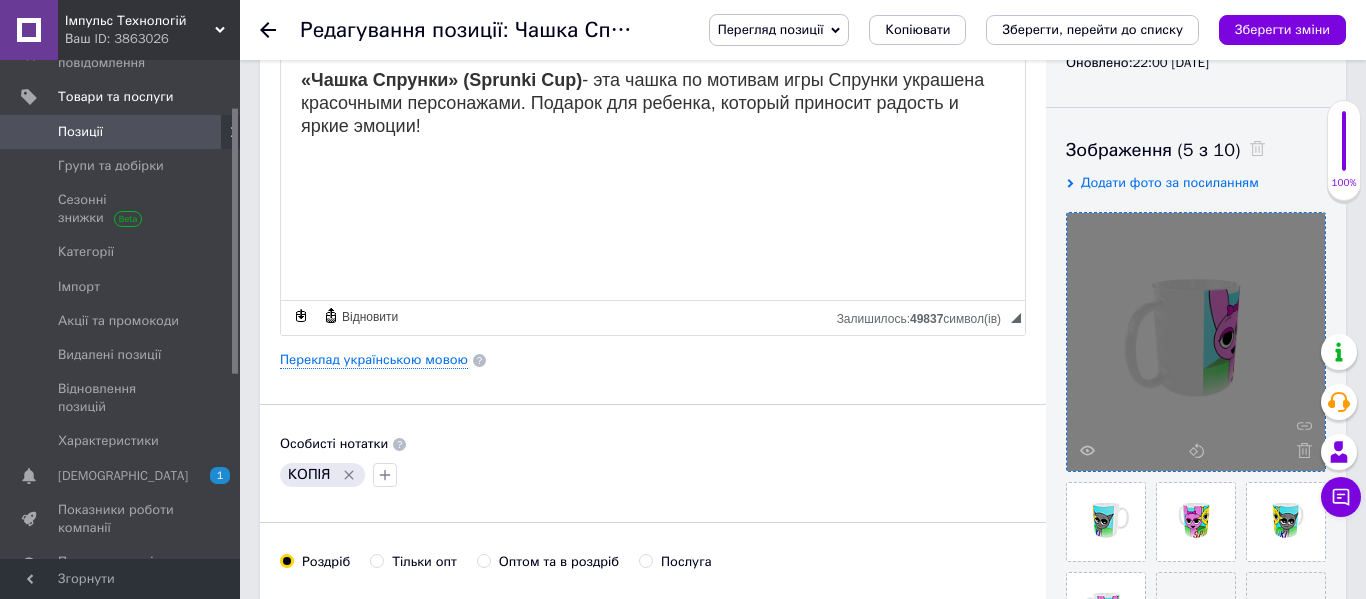 click 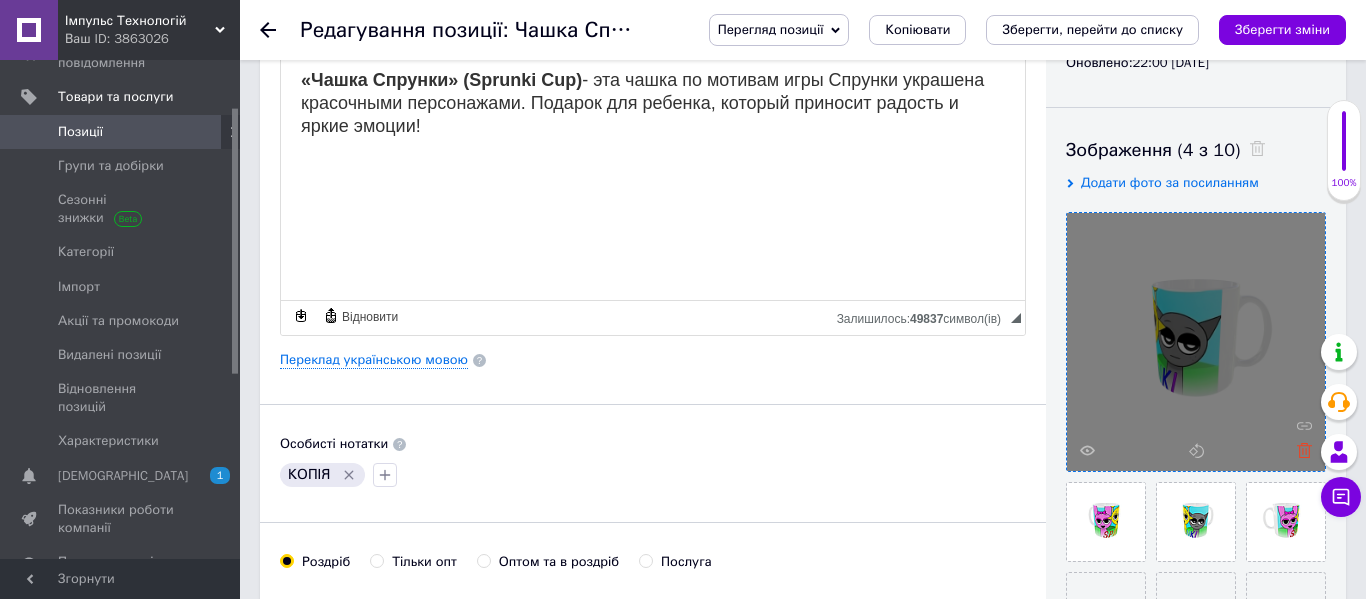 click 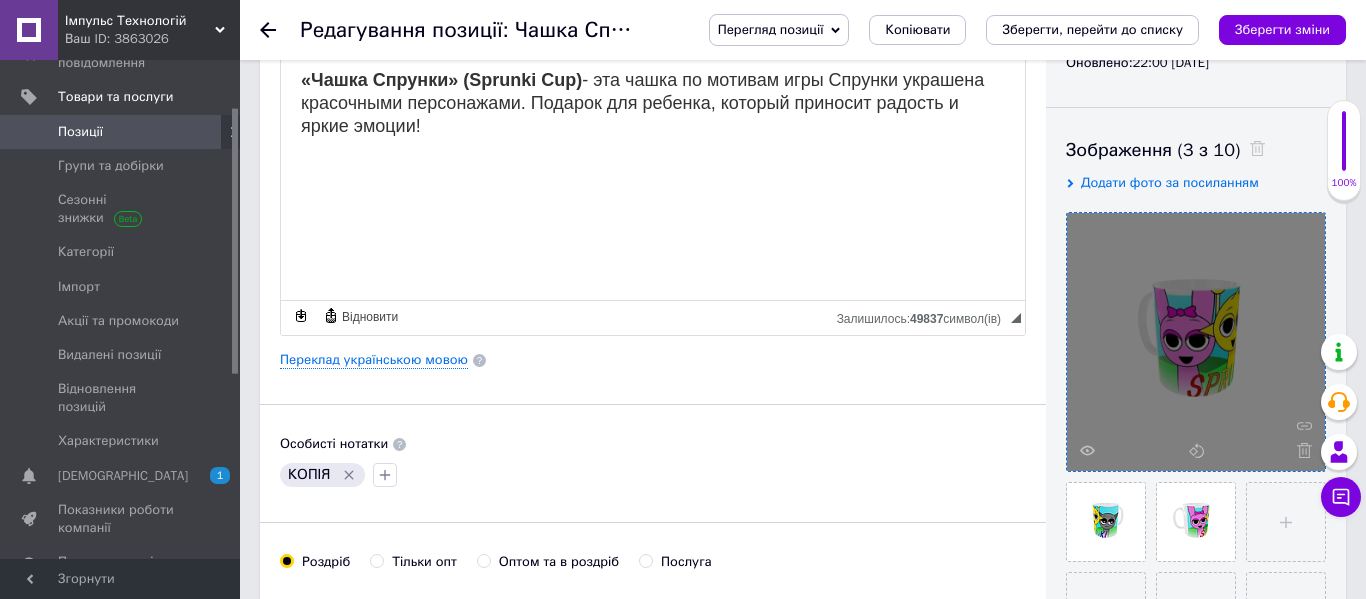 click 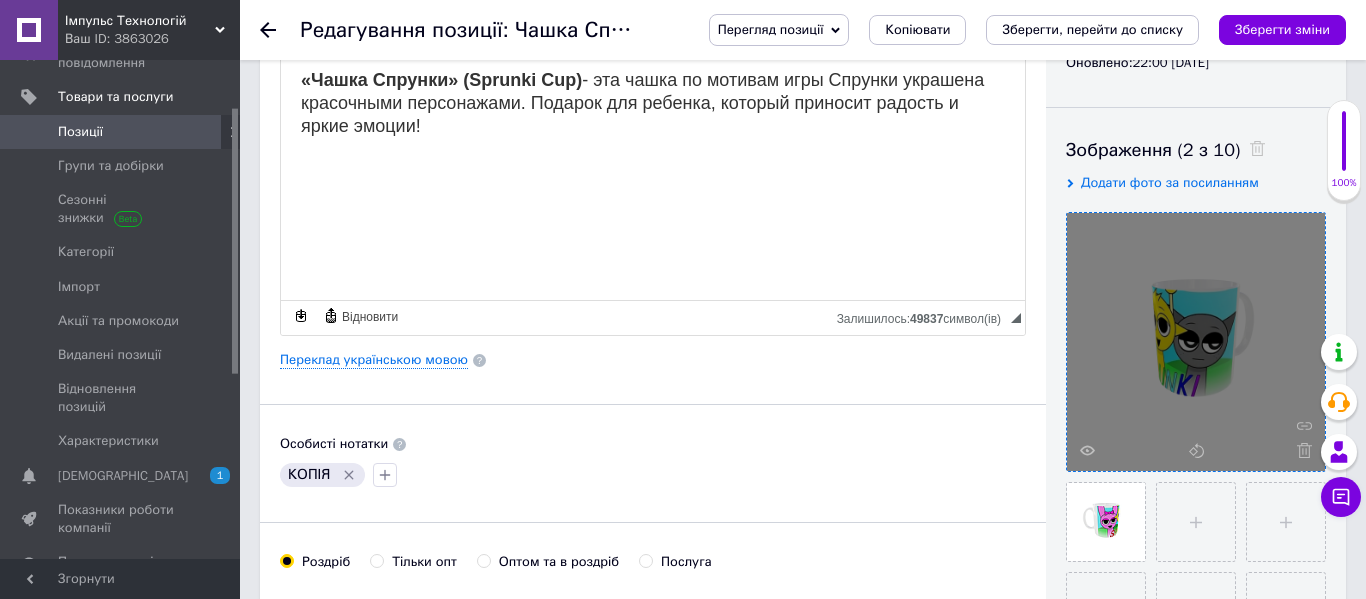 click 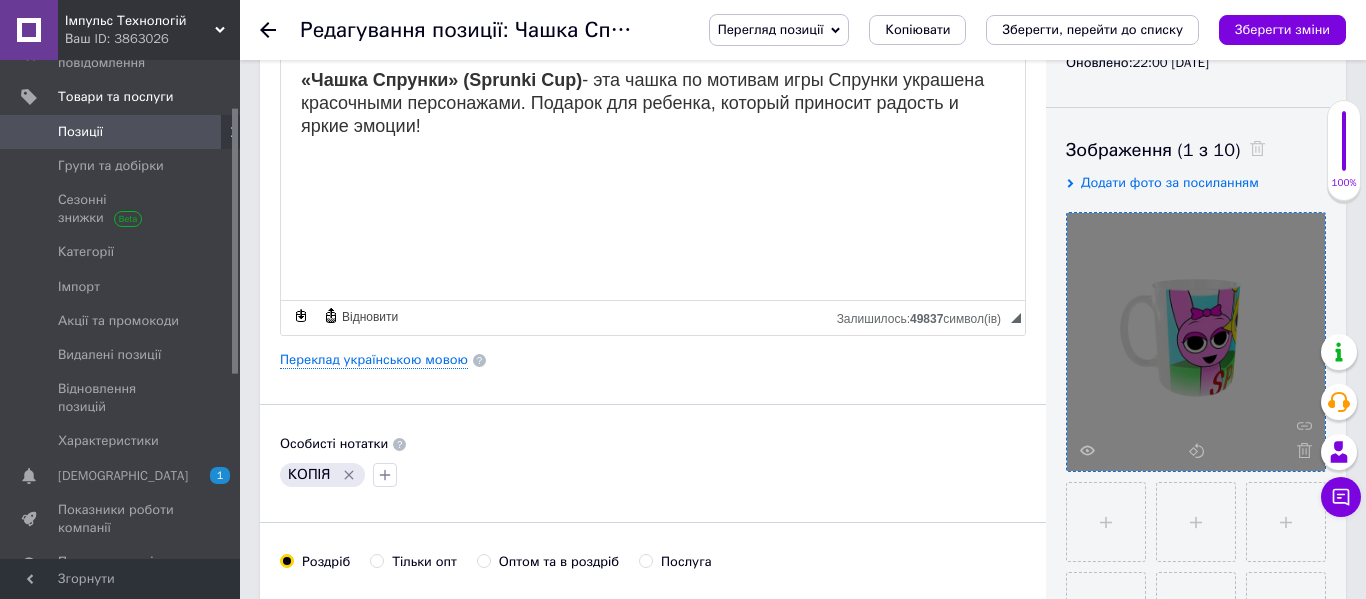 click 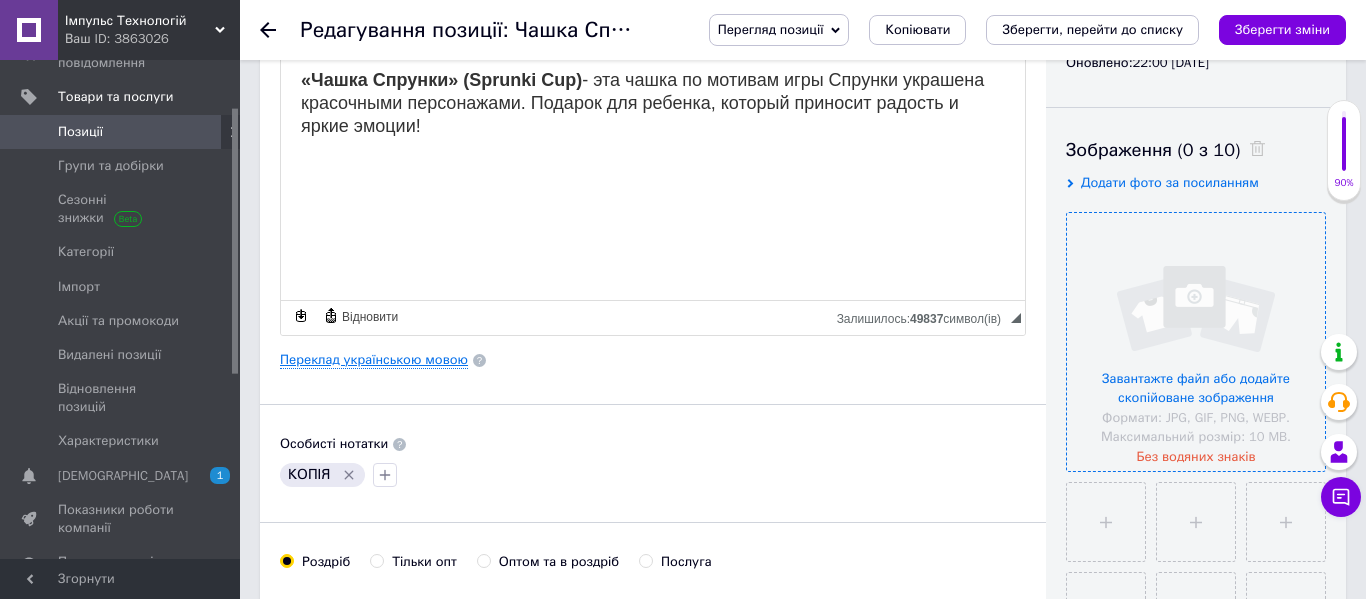 click on "Переклад українською мовою" at bounding box center [374, 360] 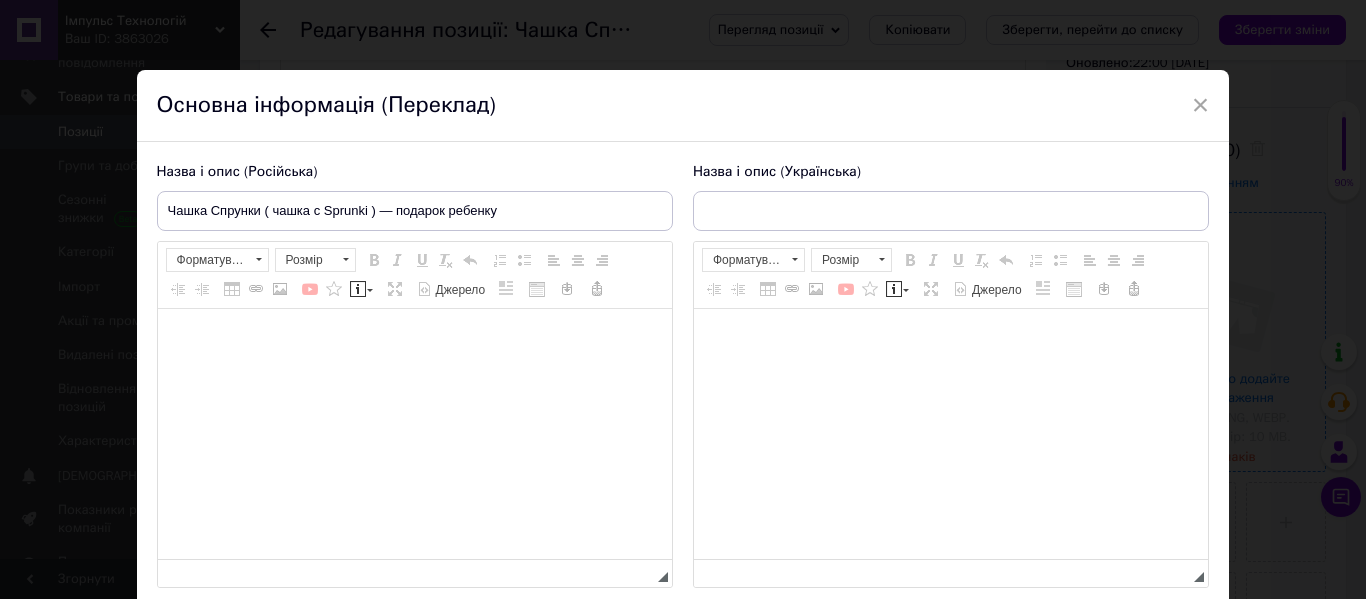 type on "Чашка Спрункі (чашка зі Sprunki) - подарунок дитині" 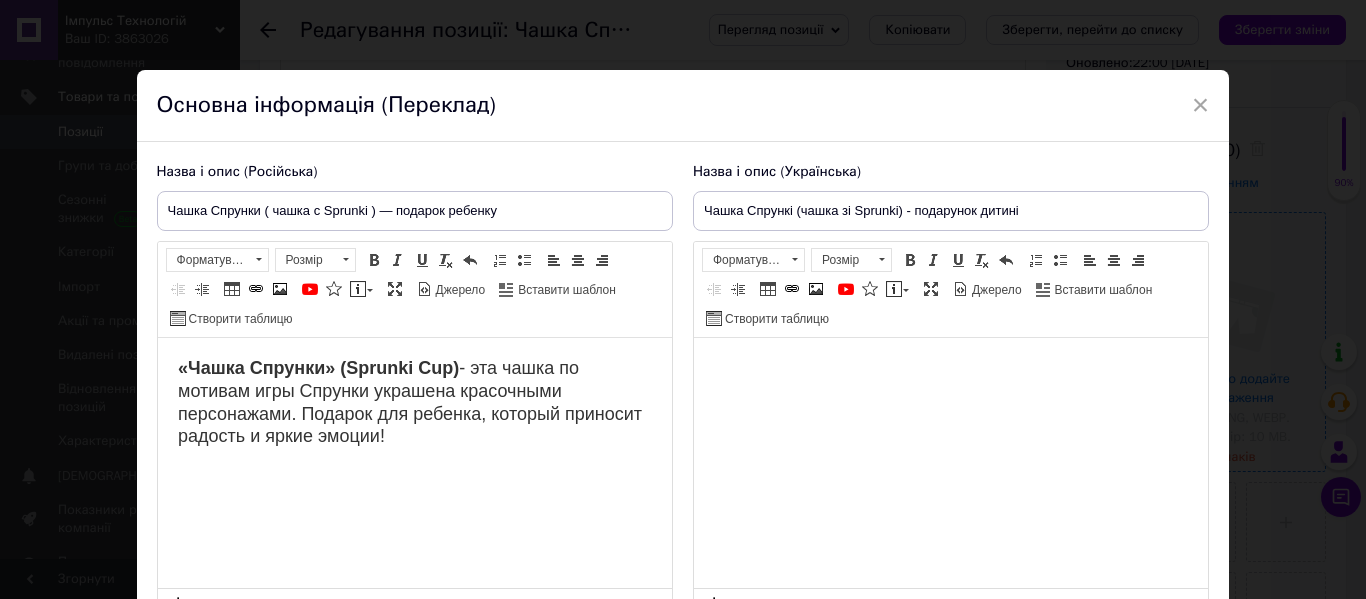 scroll, scrollTop: 0, scrollLeft: 0, axis: both 